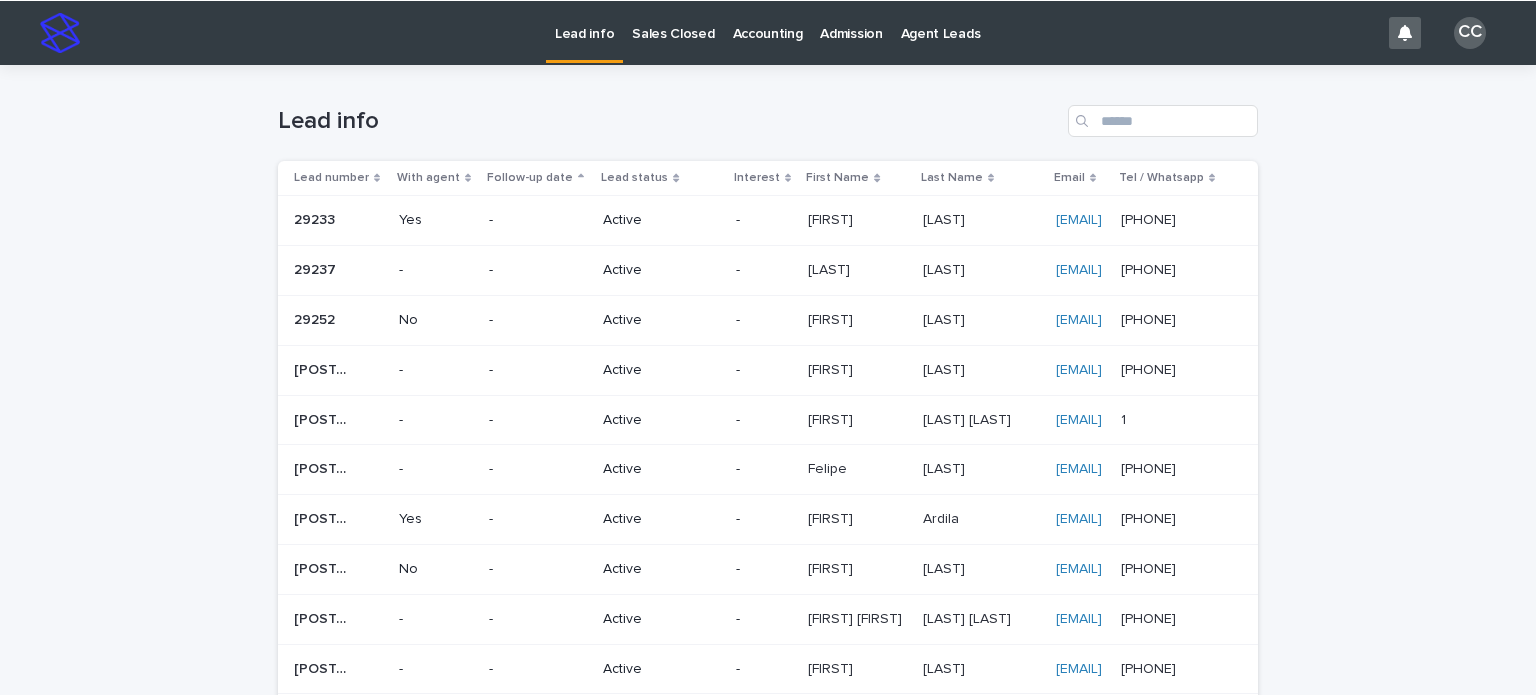 scroll, scrollTop: 0, scrollLeft: 0, axis: both 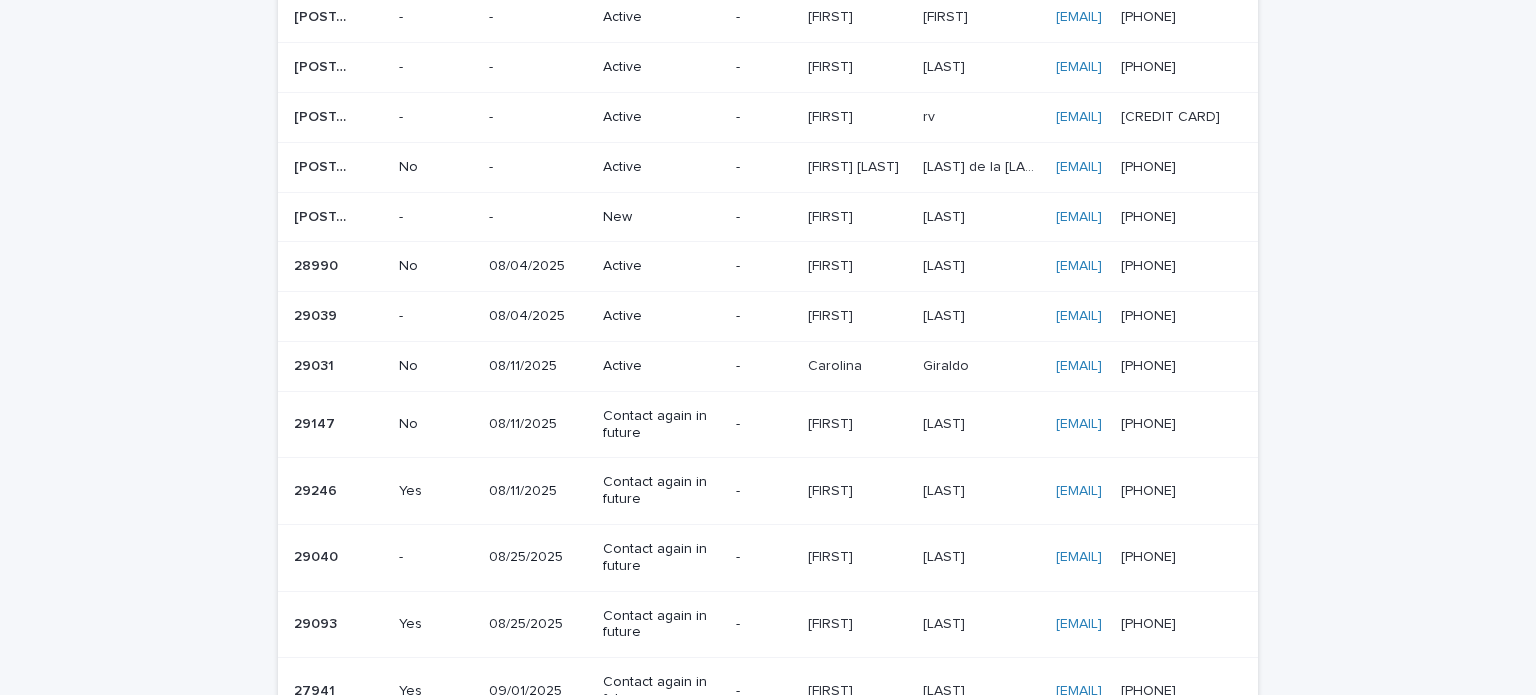 click on "New" at bounding box center [658, 215] 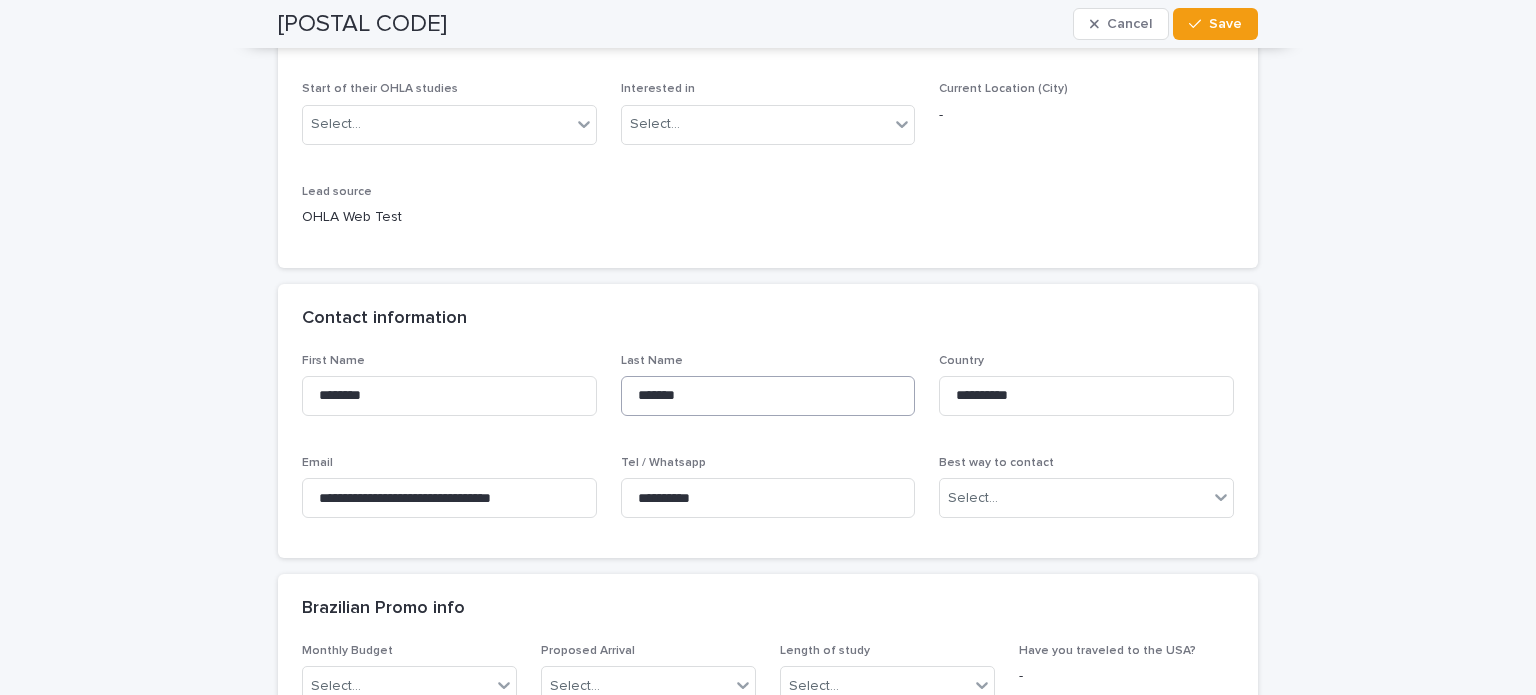 scroll, scrollTop: 700, scrollLeft: 0, axis: vertical 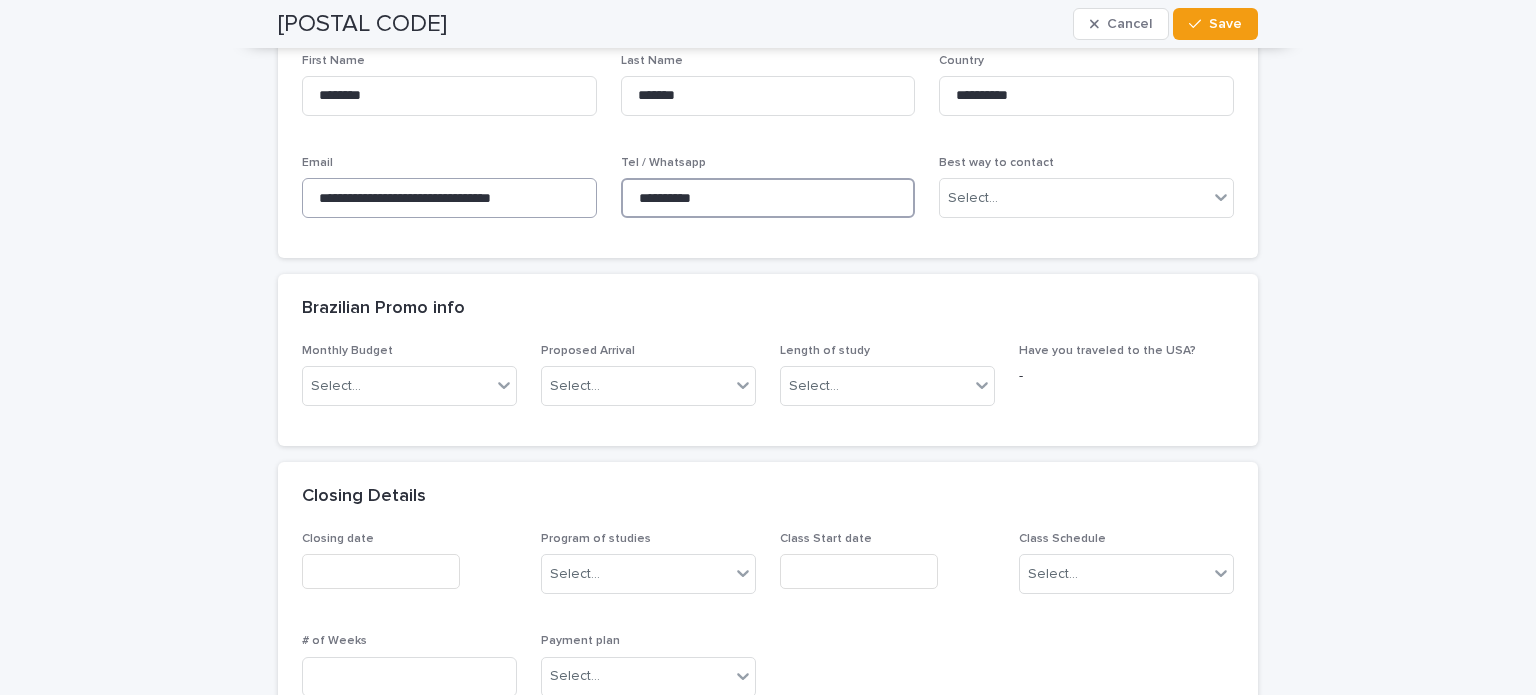 drag, startPoint x: 752, startPoint y: 194, endPoint x: 583, endPoint y: 193, distance: 169.00296 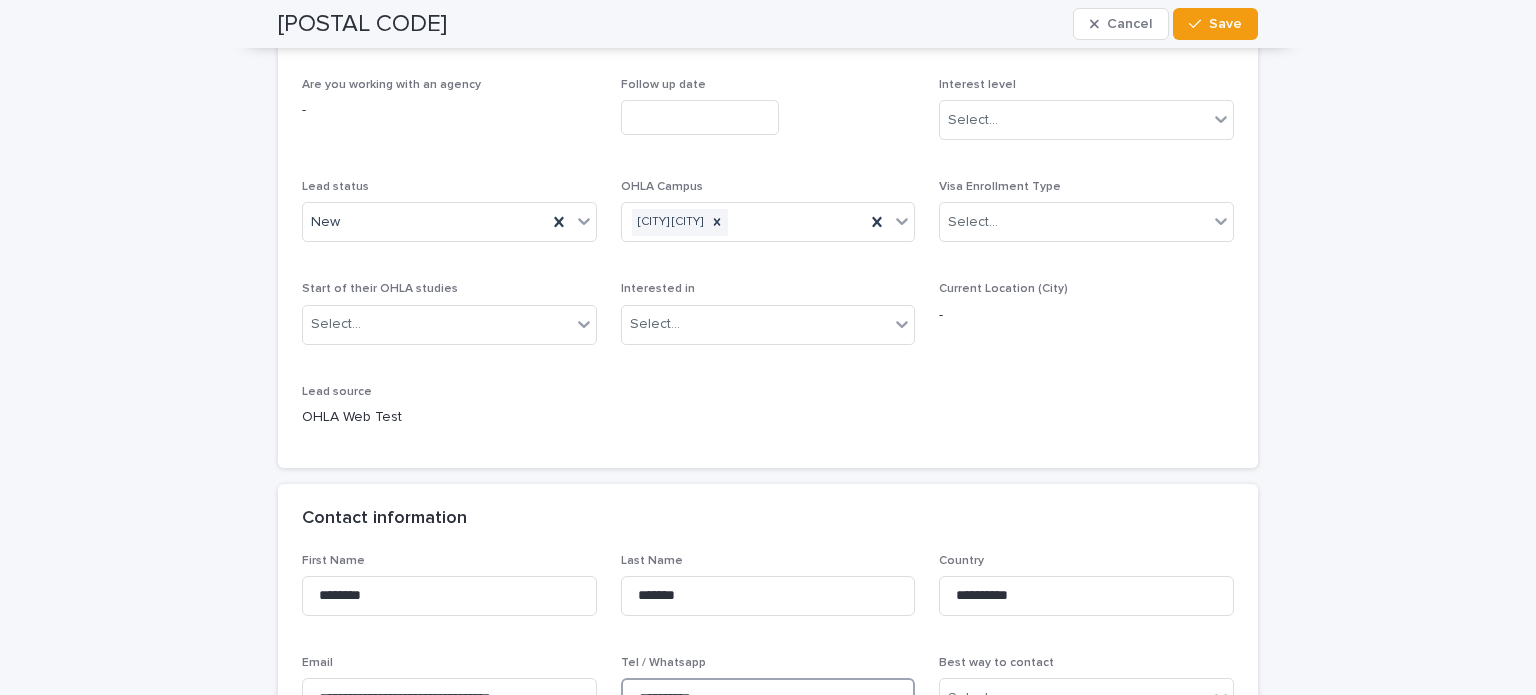 scroll, scrollTop: 100, scrollLeft: 0, axis: vertical 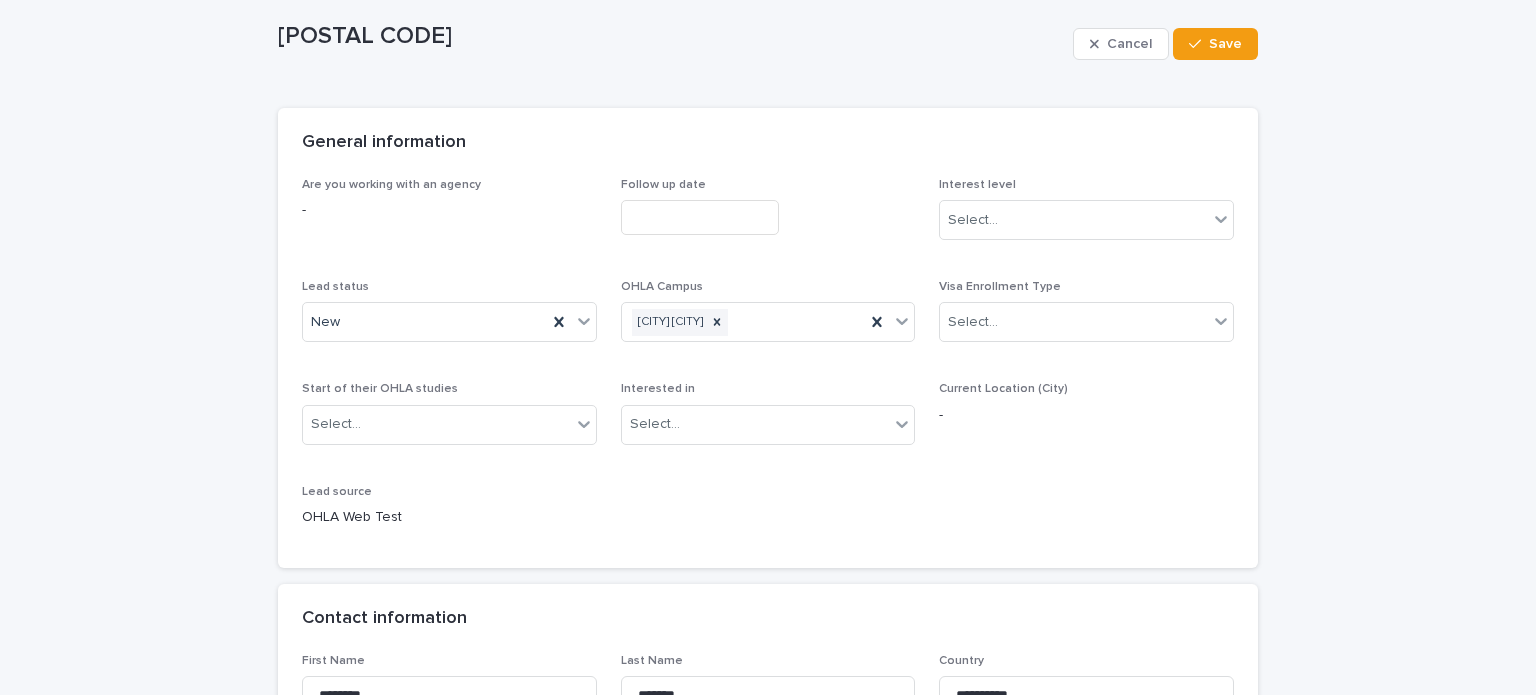 click on "Lead status" at bounding box center [449, 287] 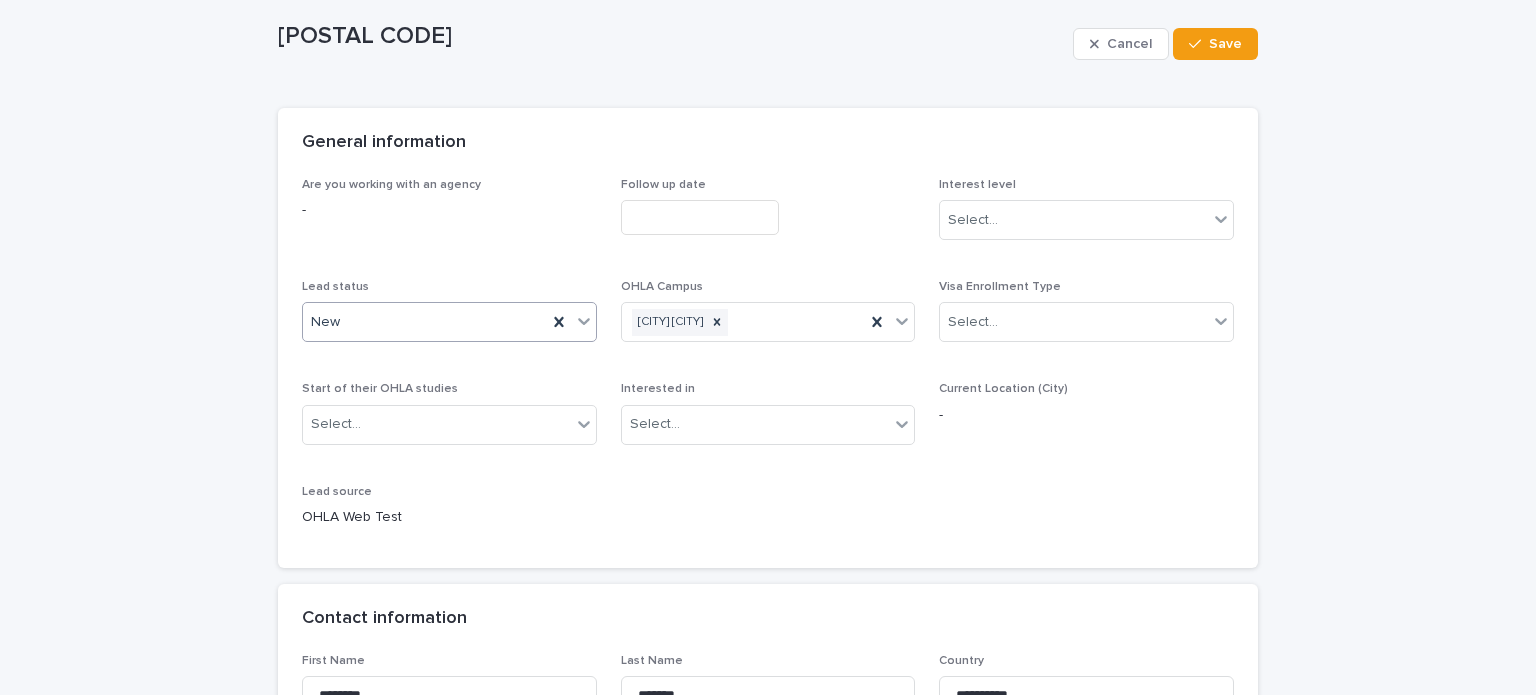 click on "New" at bounding box center [425, 322] 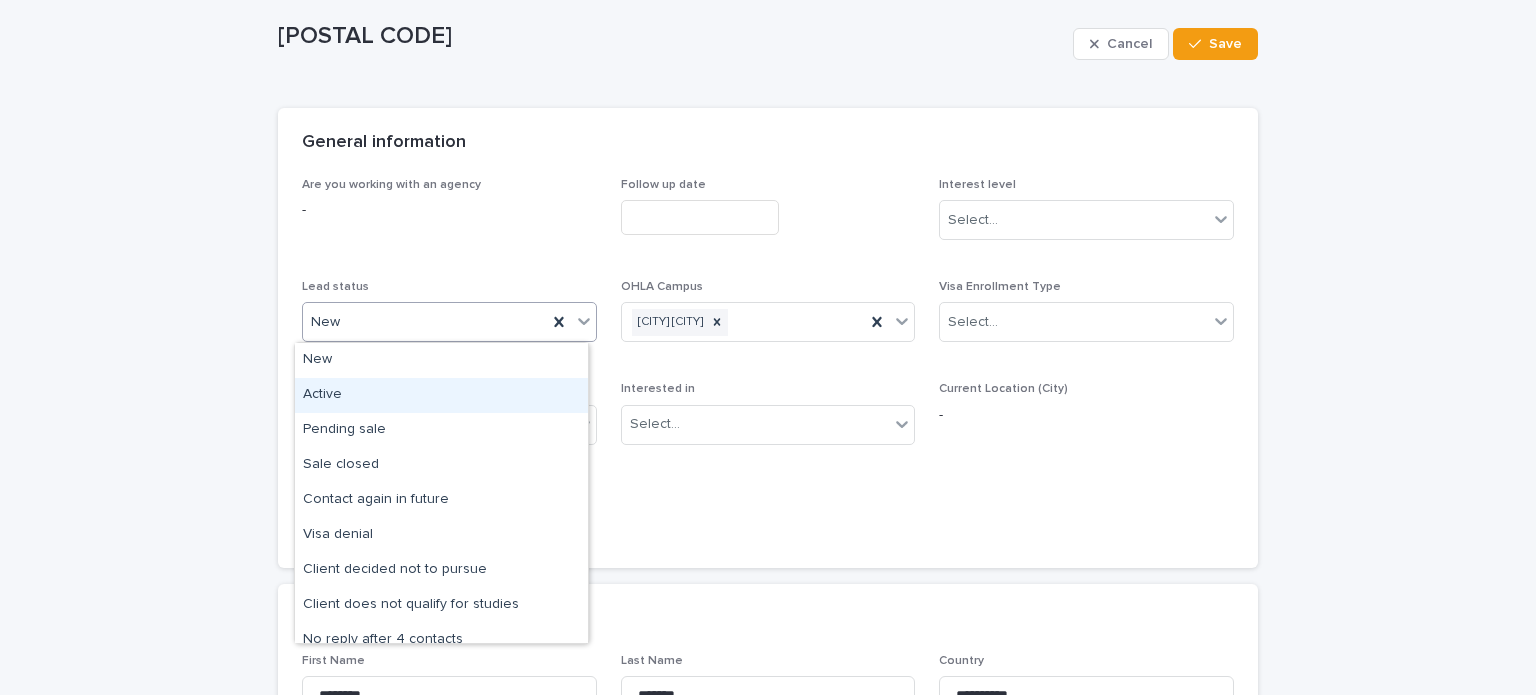 click on "Active" at bounding box center (441, 395) 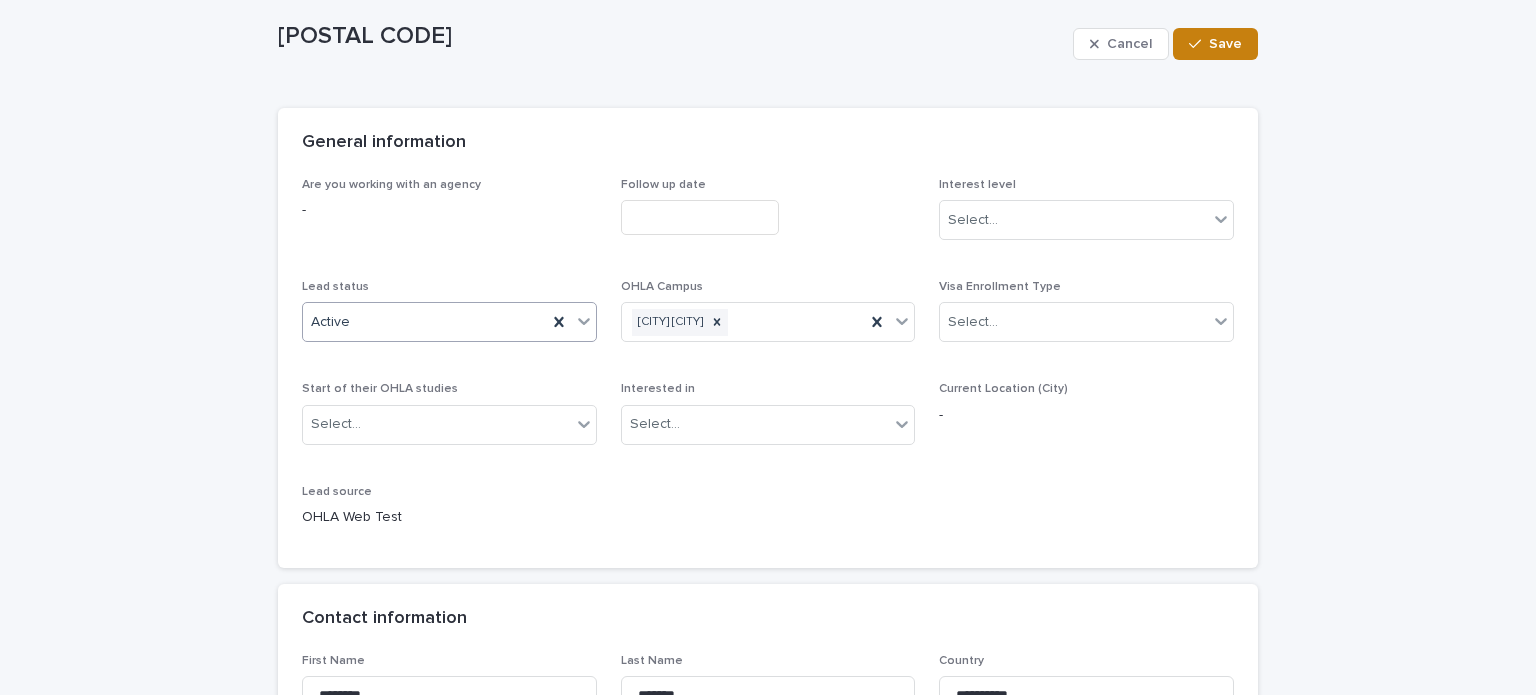 click at bounding box center (1199, 44) 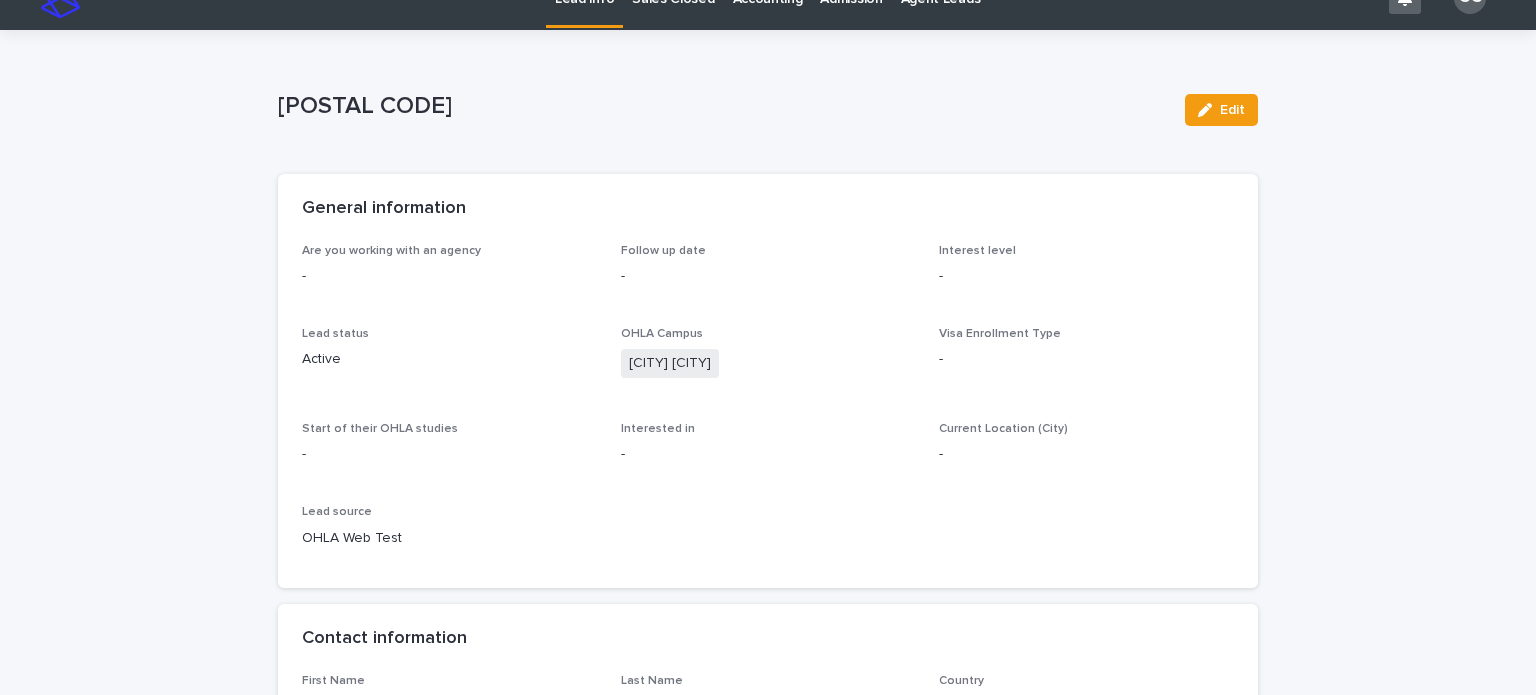 scroll, scrollTop: 0, scrollLeft: 0, axis: both 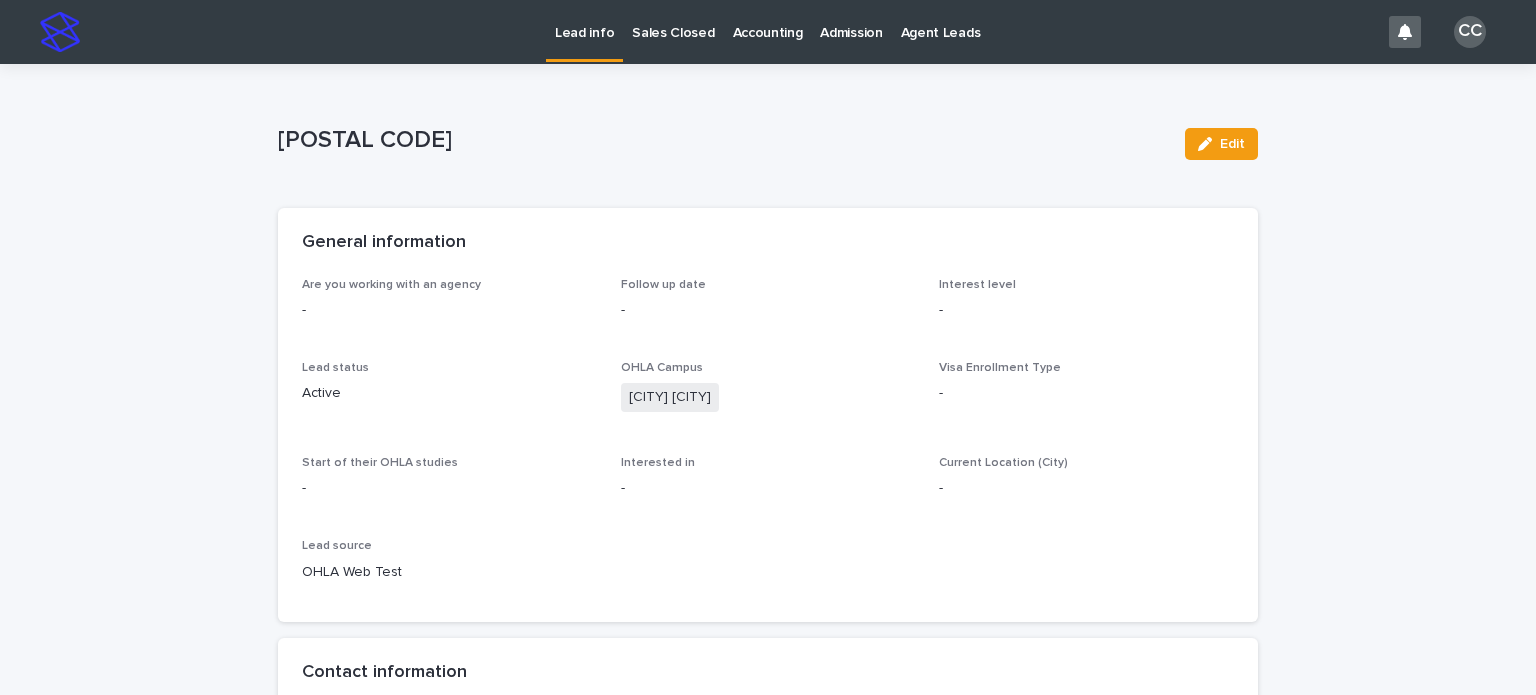 click on "Lead info" at bounding box center (584, 29) 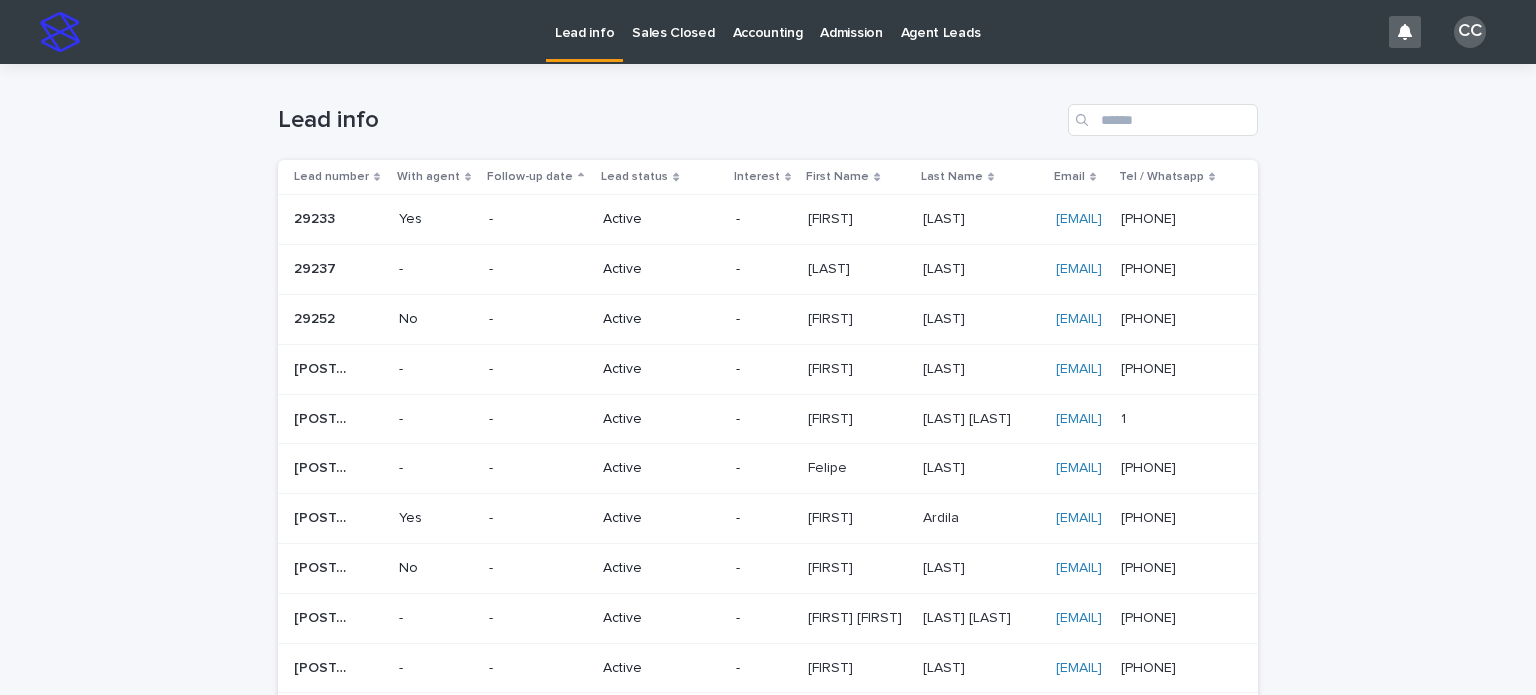 scroll, scrollTop: 500, scrollLeft: 0, axis: vertical 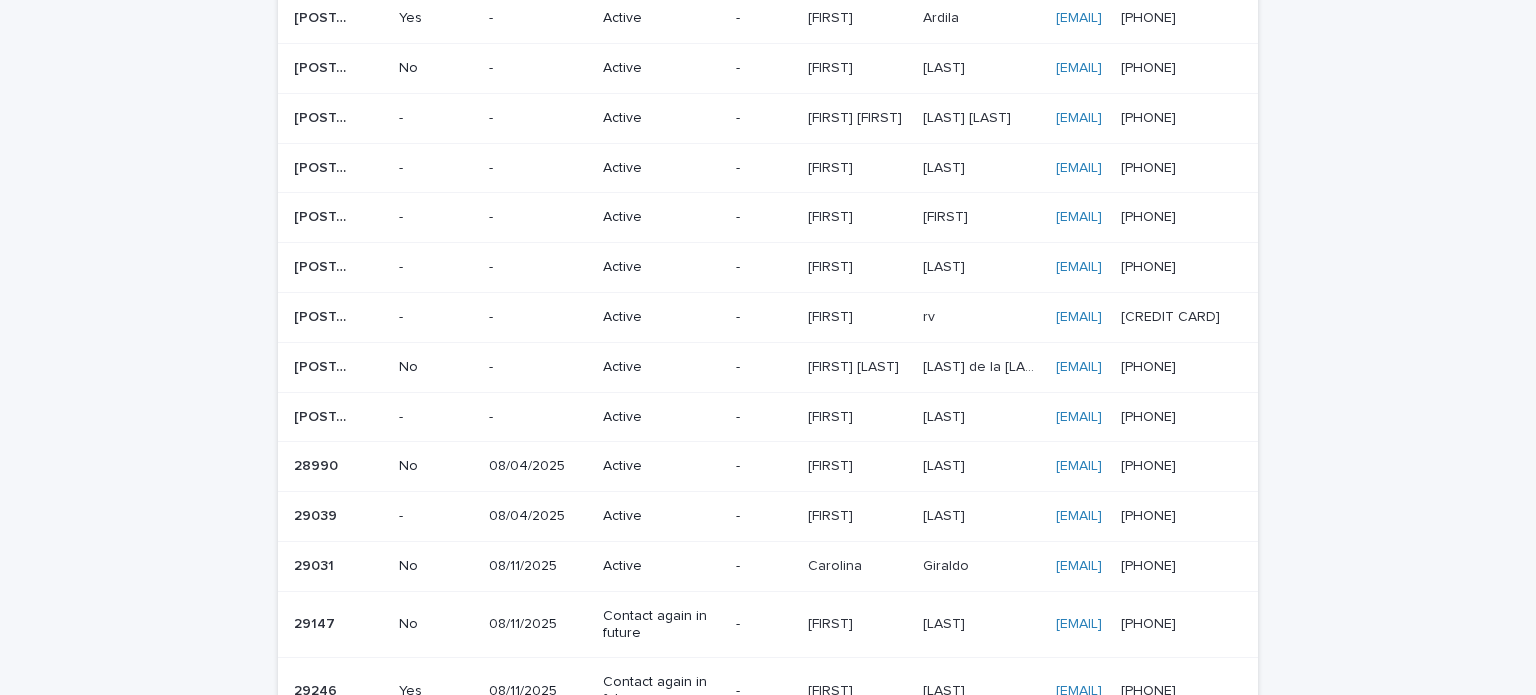 click on "[FIRST] [LAST]" at bounding box center (855, 365) 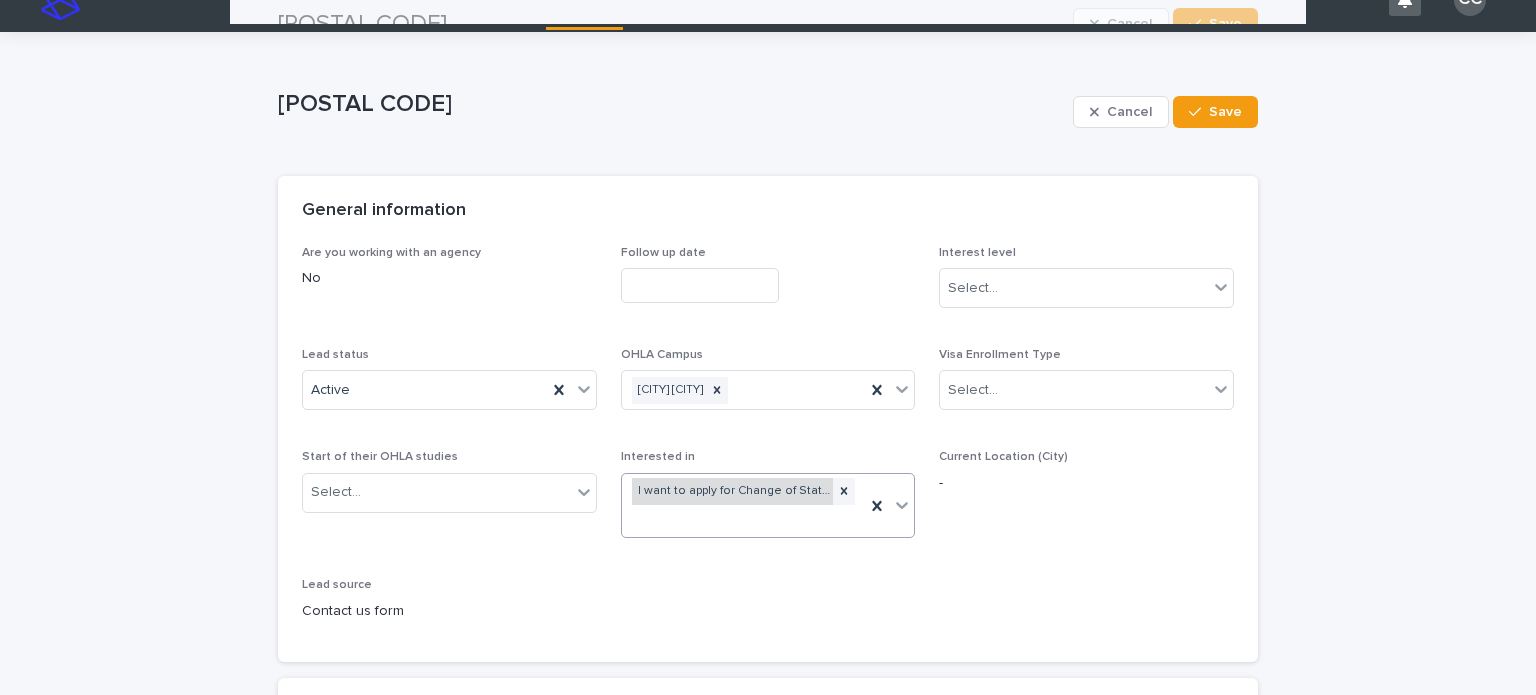 scroll, scrollTop: 0, scrollLeft: 0, axis: both 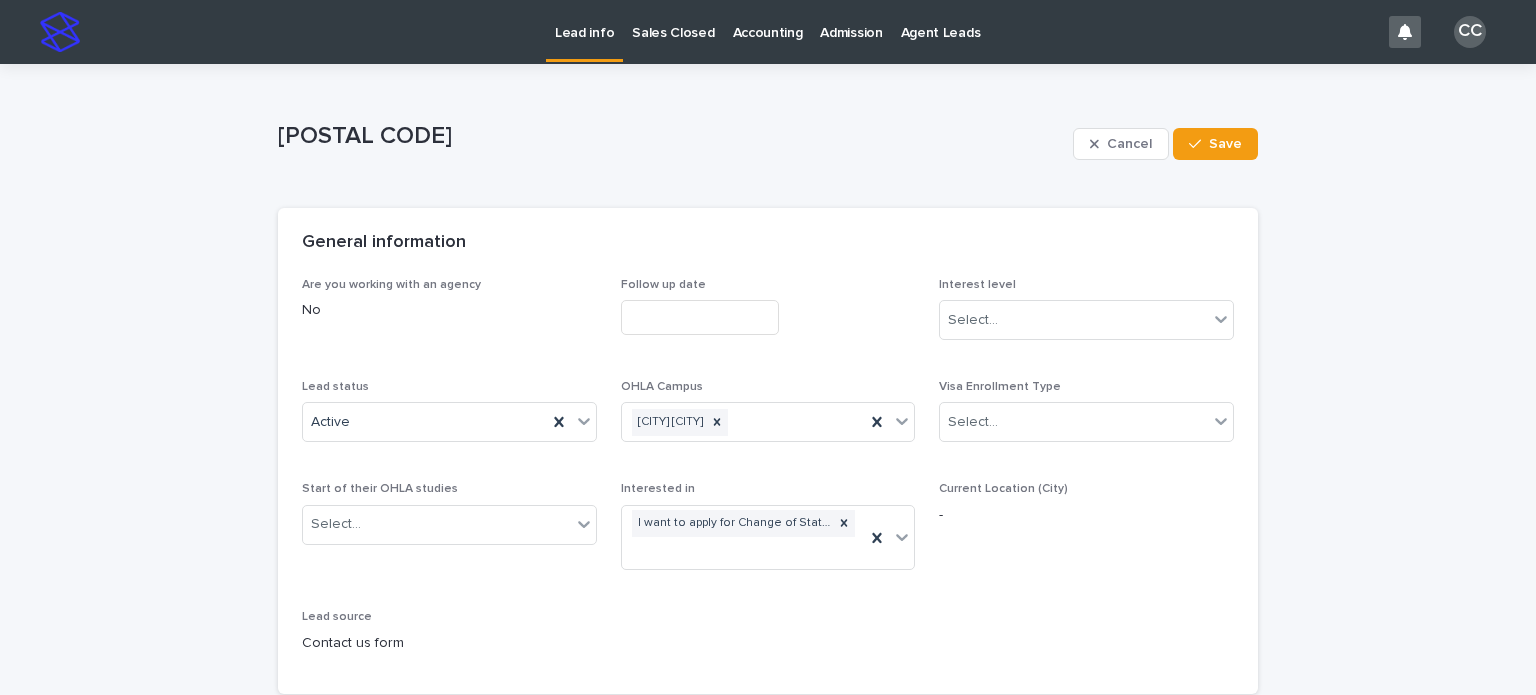 click on "Lead info" at bounding box center [584, 29] 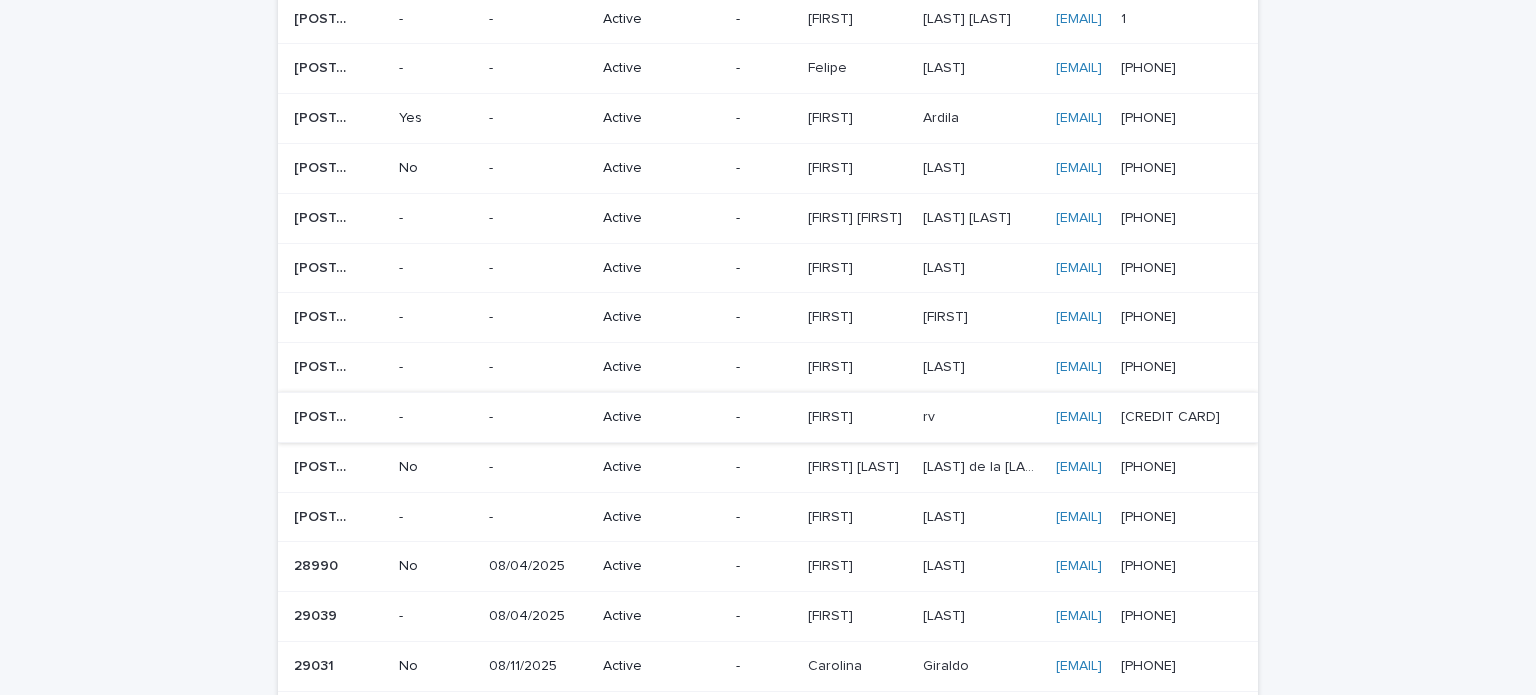 scroll, scrollTop: 500, scrollLeft: 0, axis: vertical 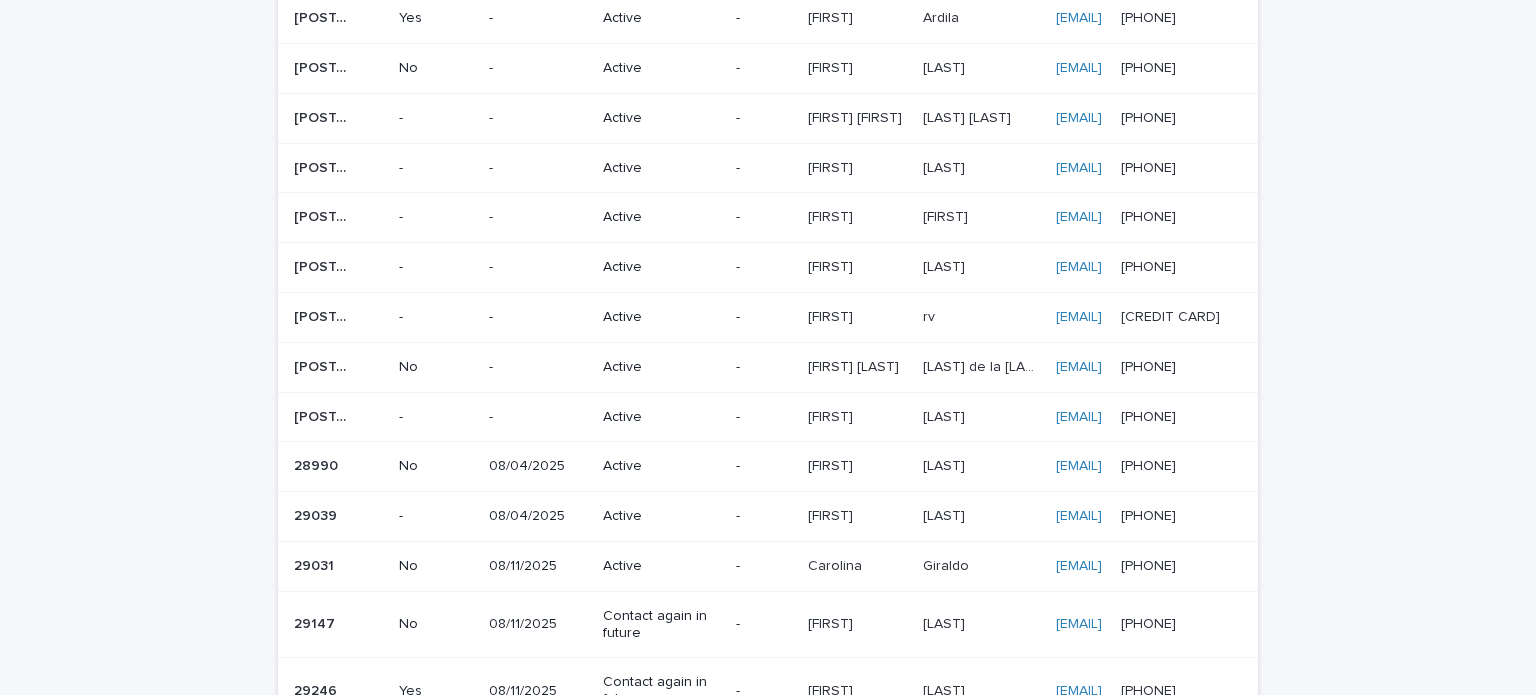 click at bounding box center (857, 417) 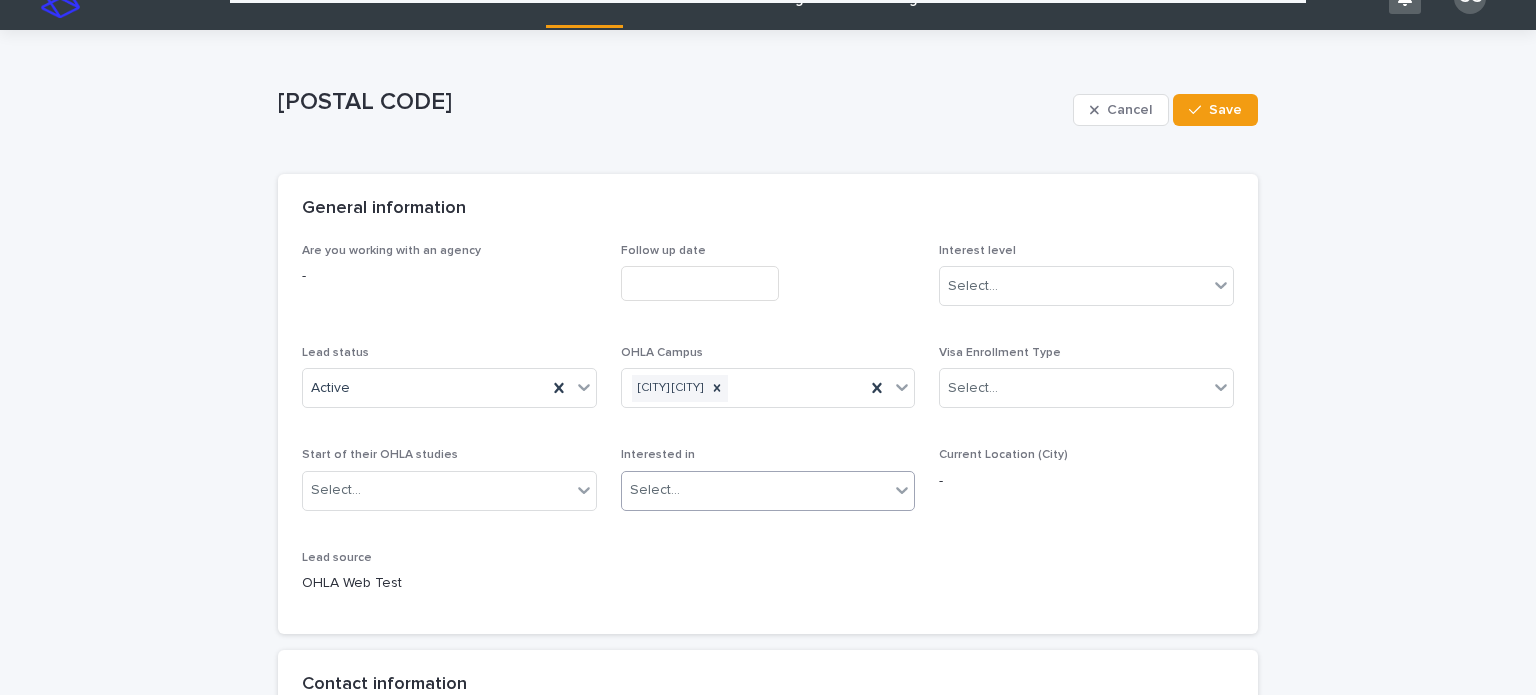 scroll, scrollTop: 0, scrollLeft: 0, axis: both 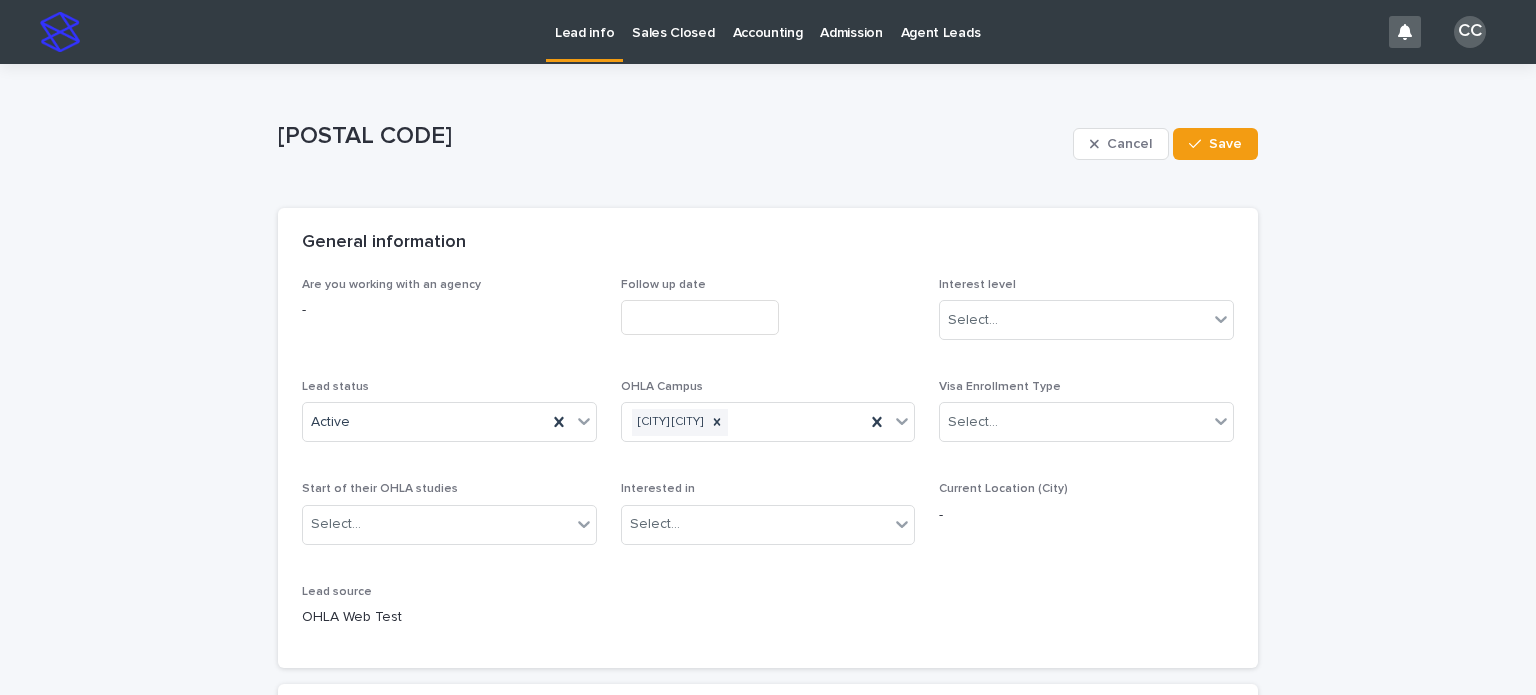 click on "Lead info" at bounding box center (584, 29) 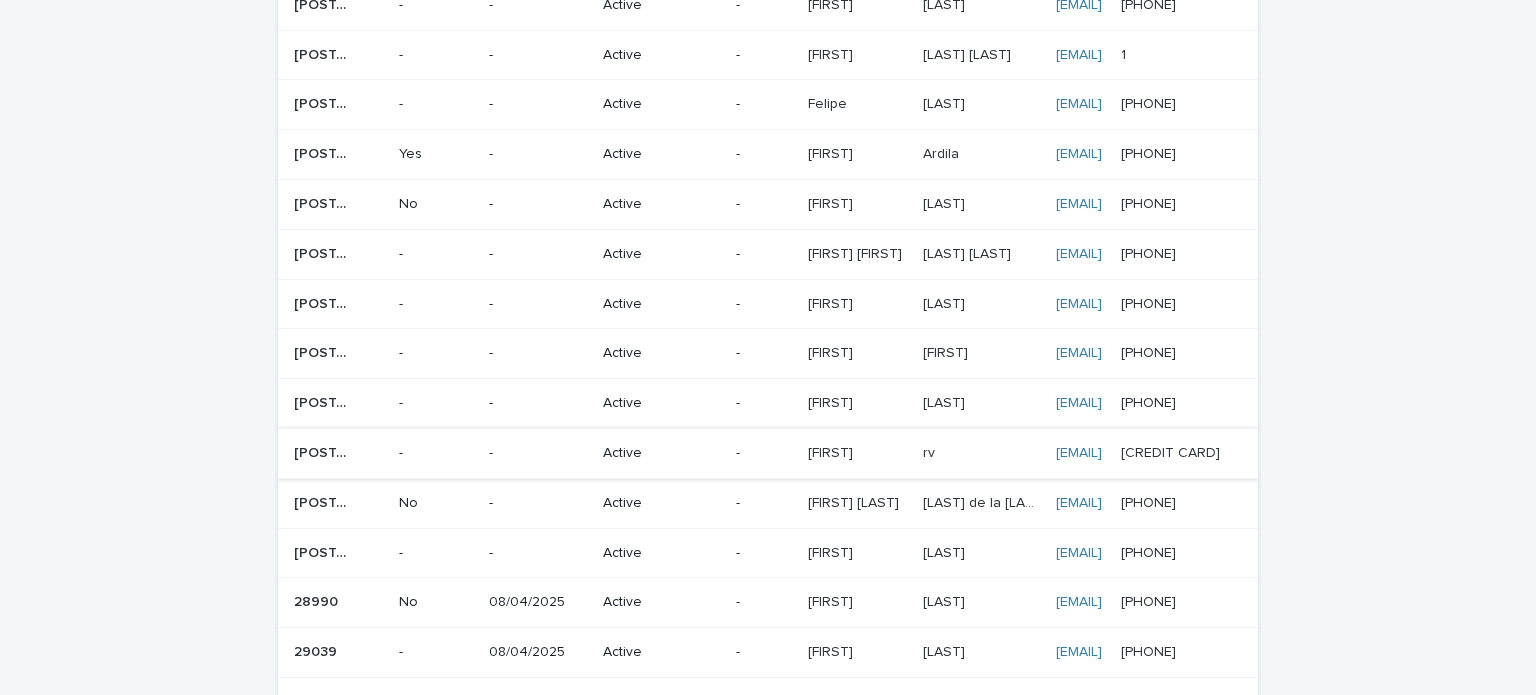 scroll, scrollTop: 400, scrollLeft: 0, axis: vertical 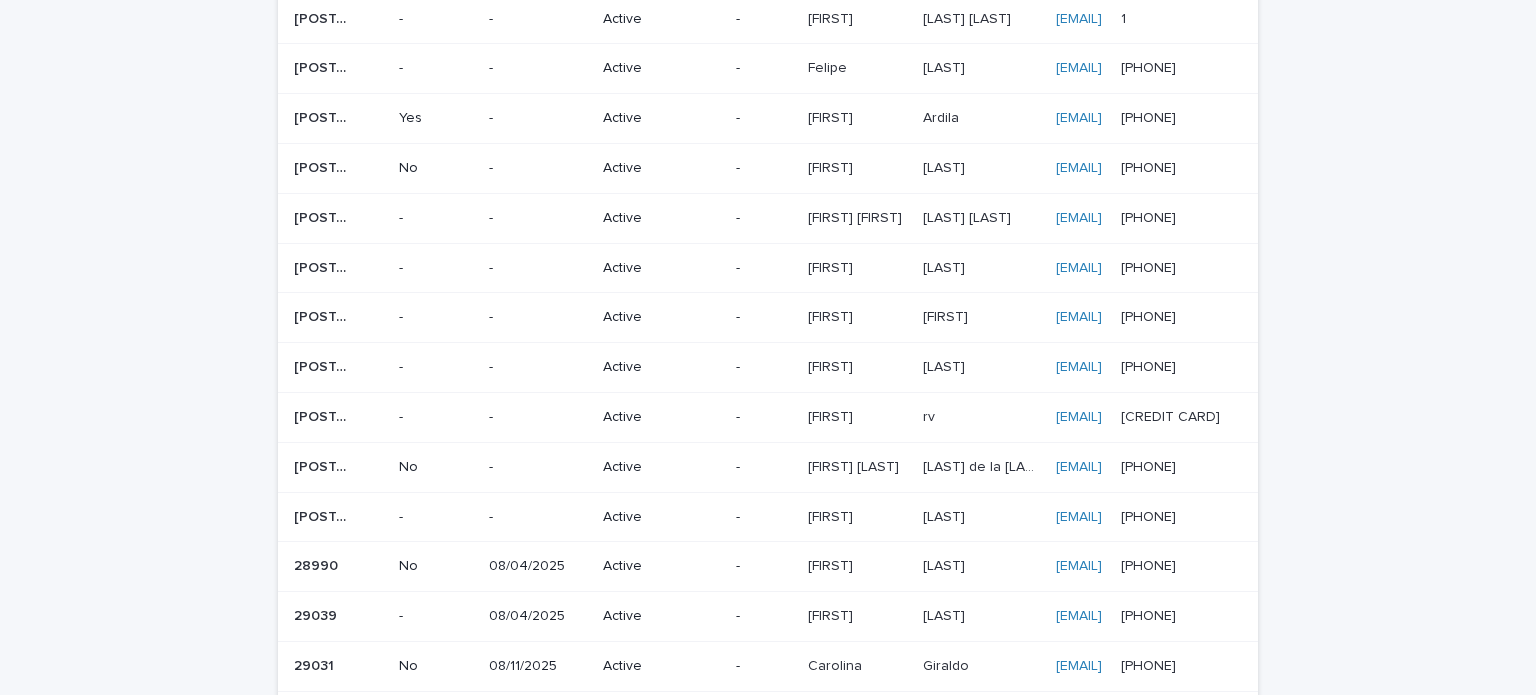 click on "[FIRST]" at bounding box center (832, 365) 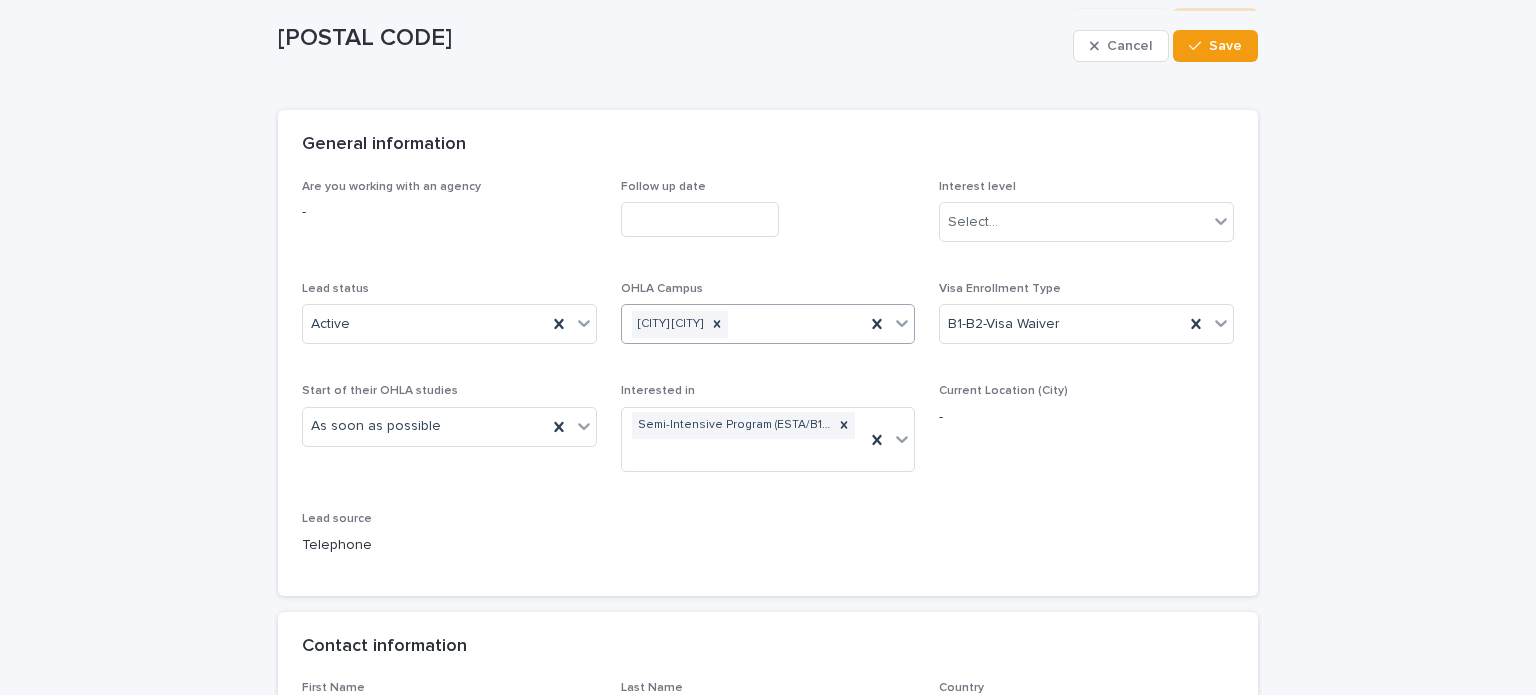 scroll, scrollTop: 0, scrollLeft: 0, axis: both 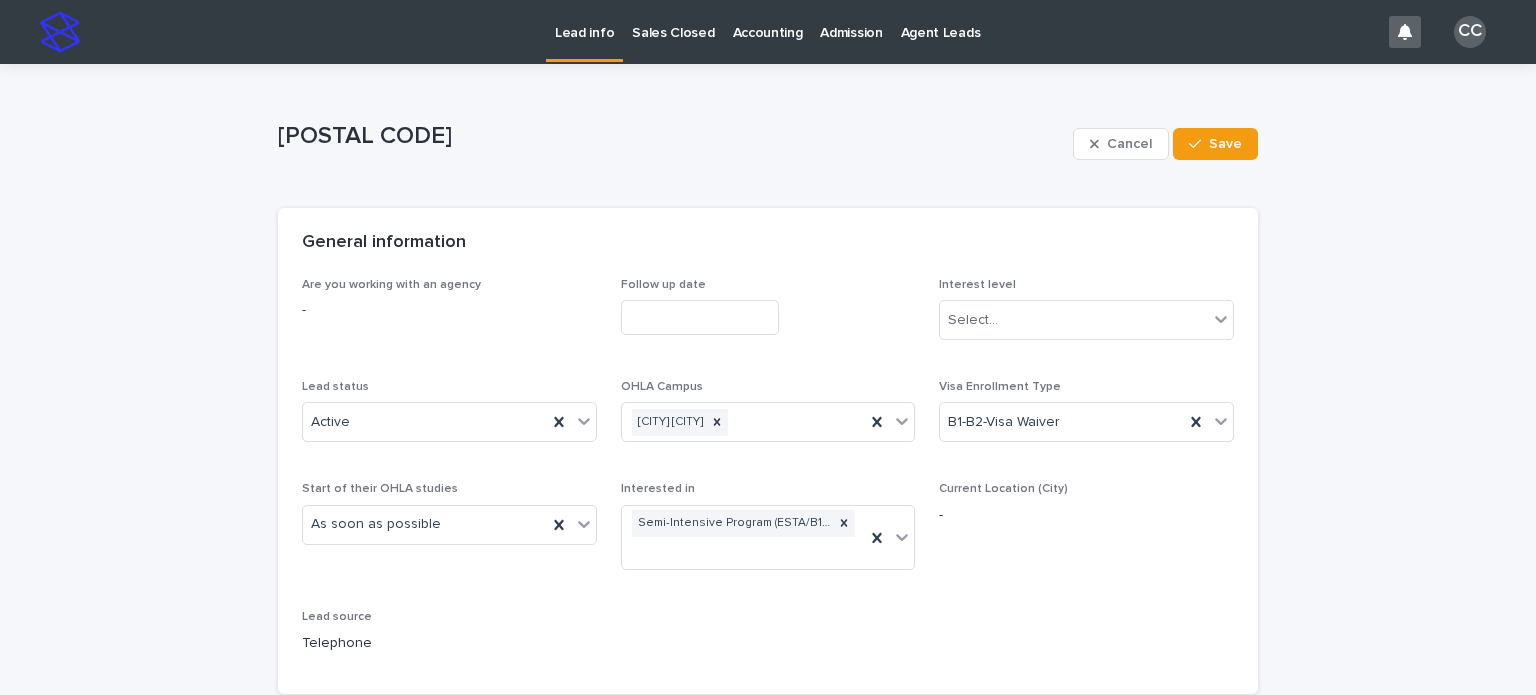 click on "Lead info" at bounding box center (584, 29) 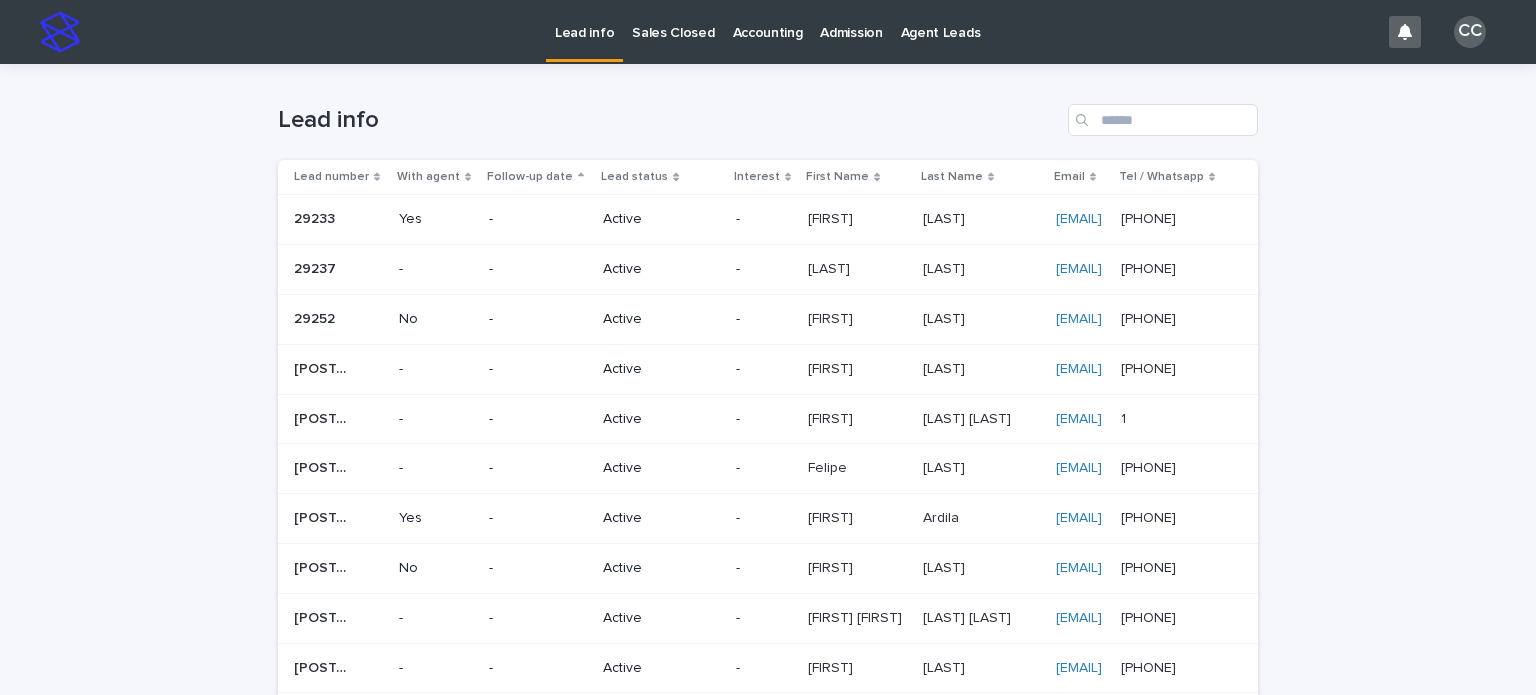click on "[FIRST]" at bounding box center (832, 516) 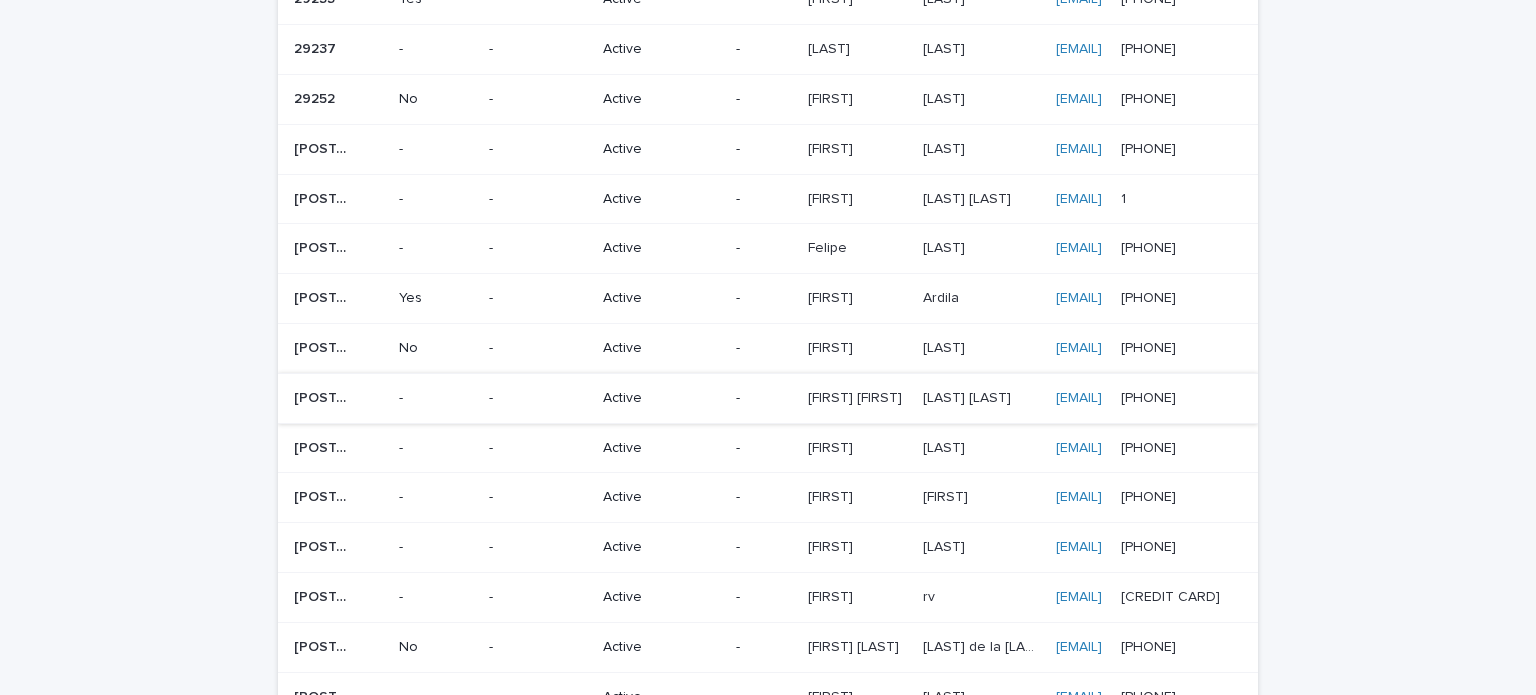 scroll, scrollTop: 0, scrollLeft: 0, axis: both 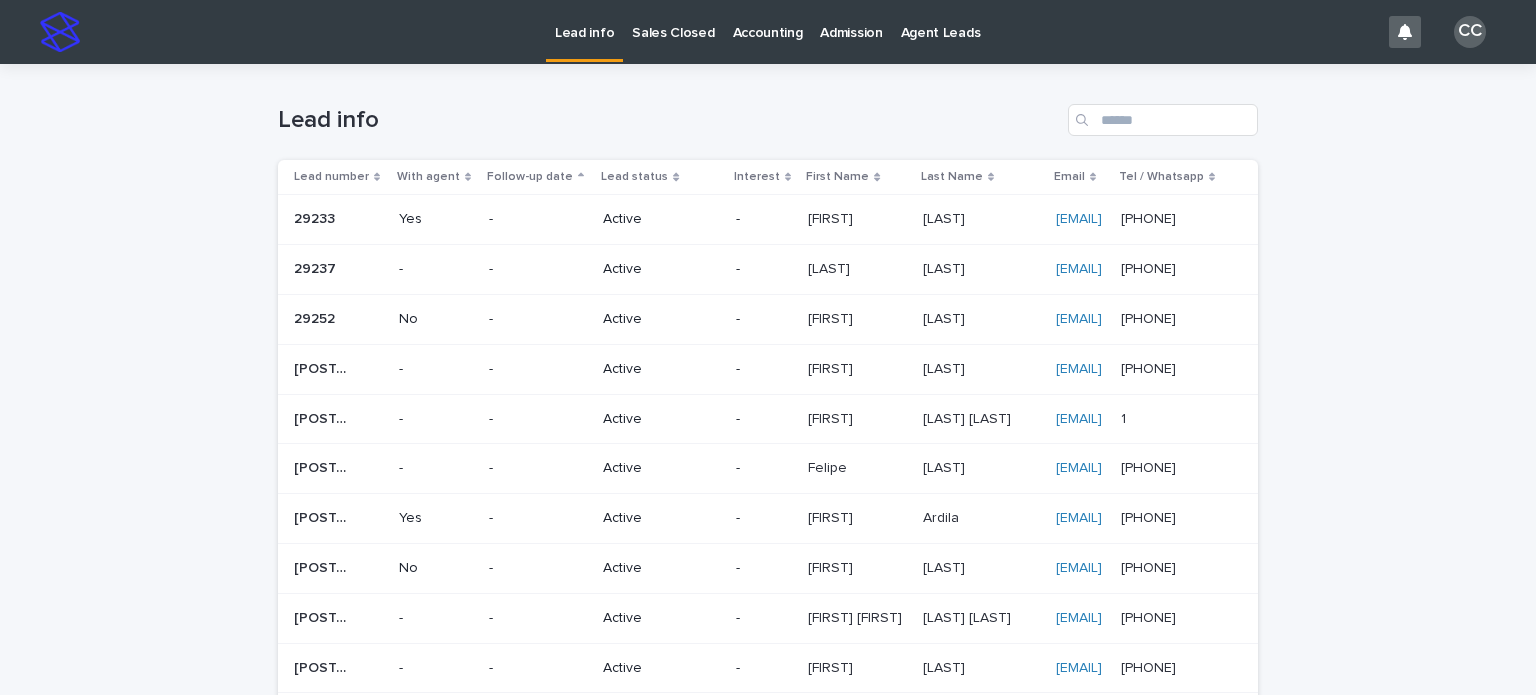 click on "Active" at bounding box center (658, 219) 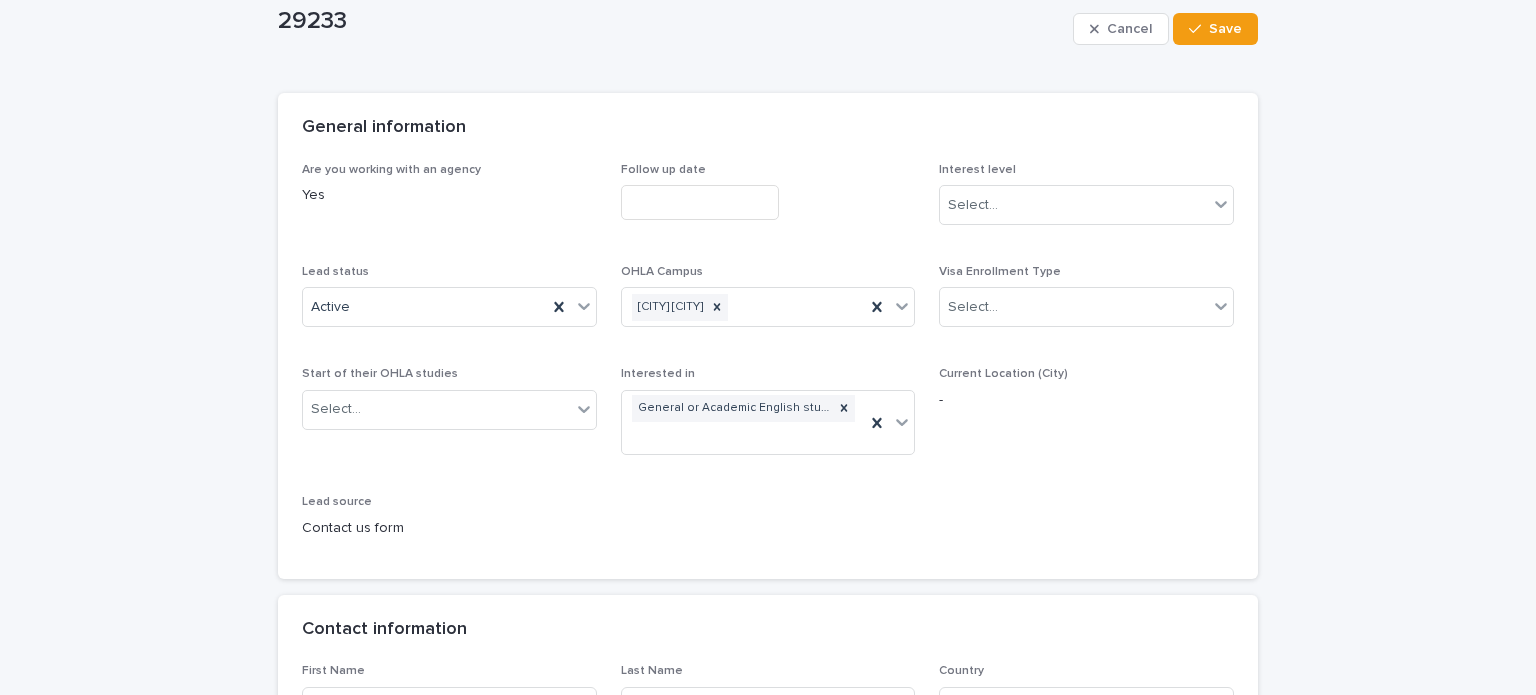 scroll, scrollTop: 200, scrollLeft: 0, axis: vertical 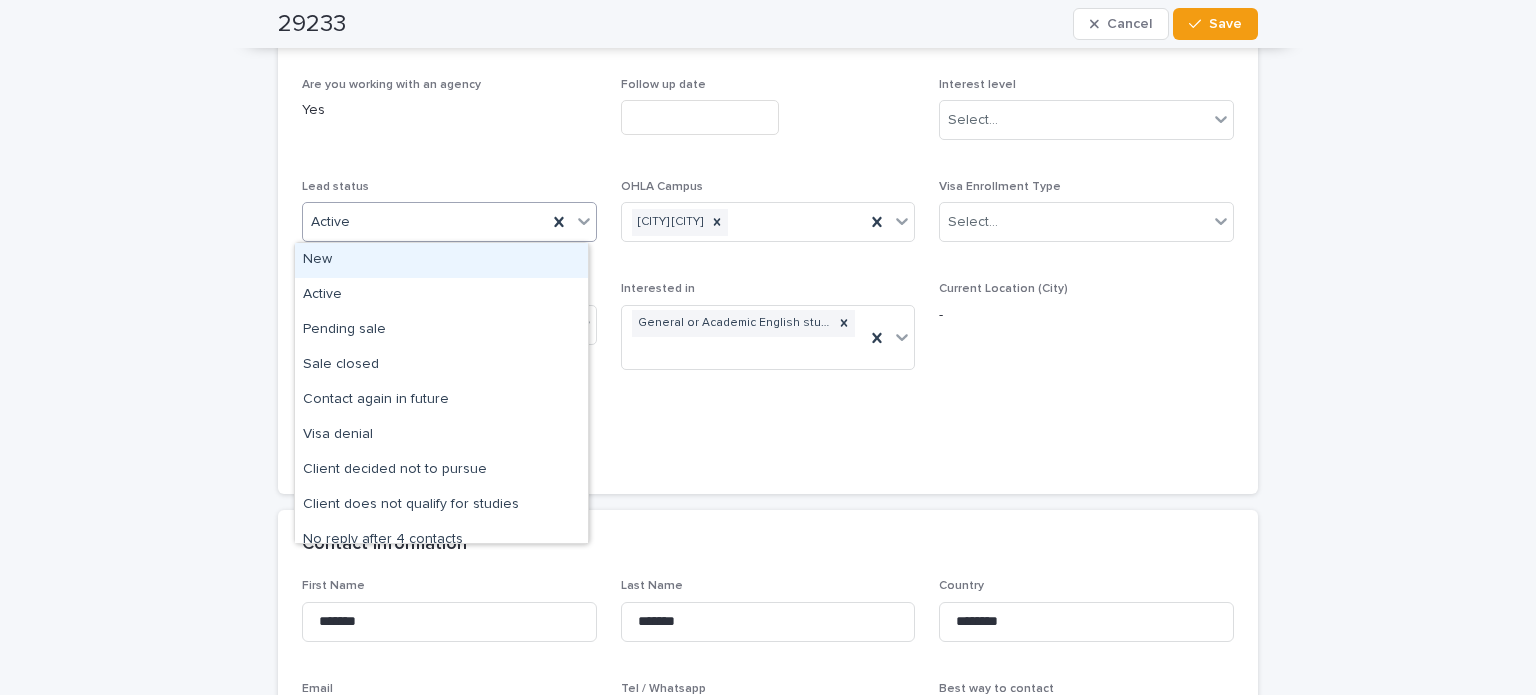click on "Active" at bounding box center (425, 222) 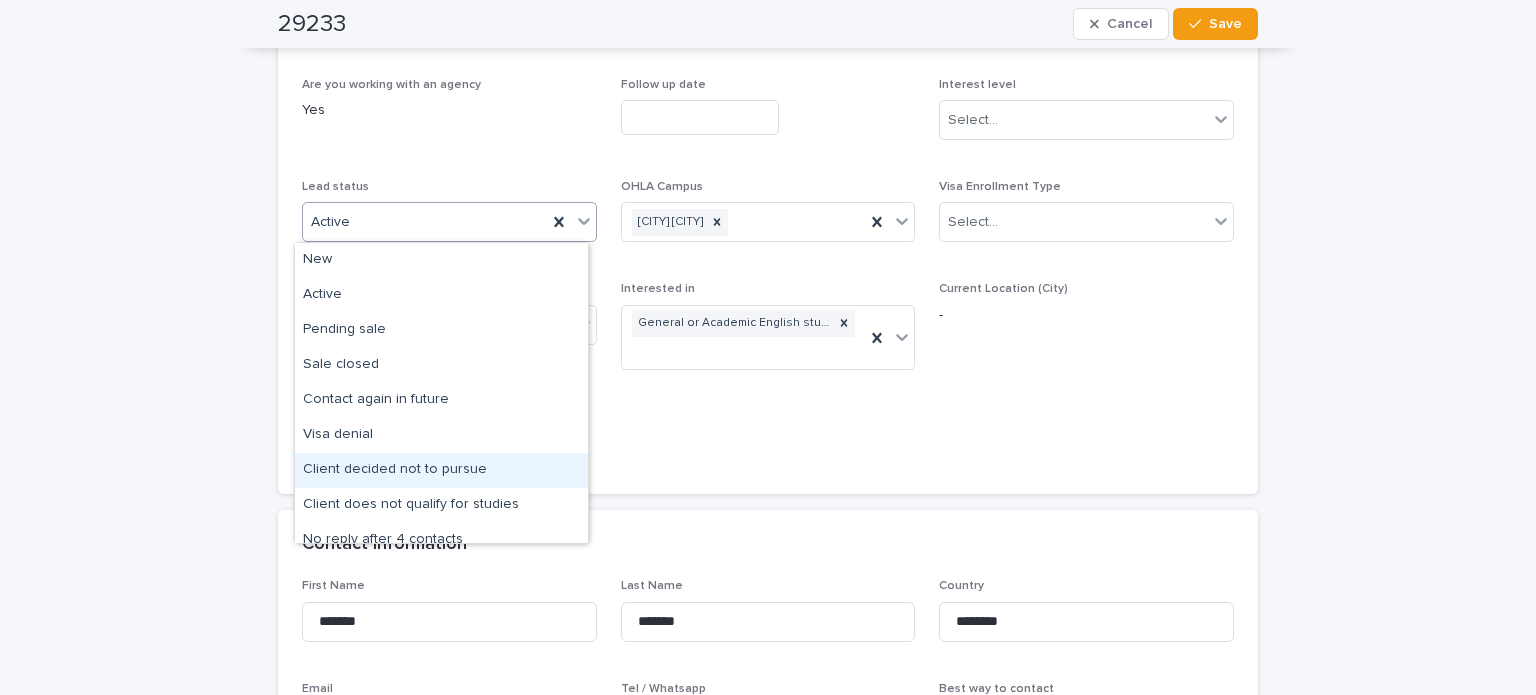 click on "Client decided not to pursue" at bounding box center [441, 470] 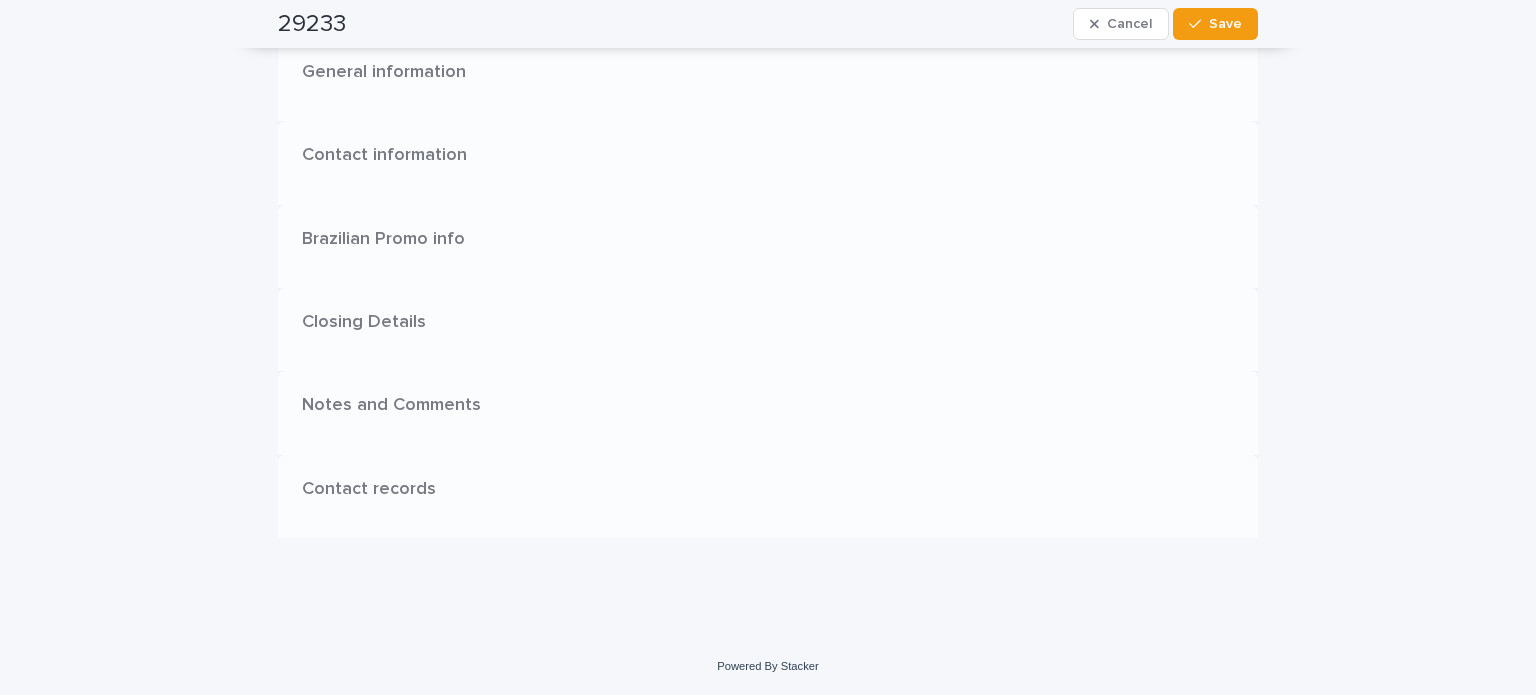 scroll, scrollTop: 0, scrollLeft: 0, axis: both 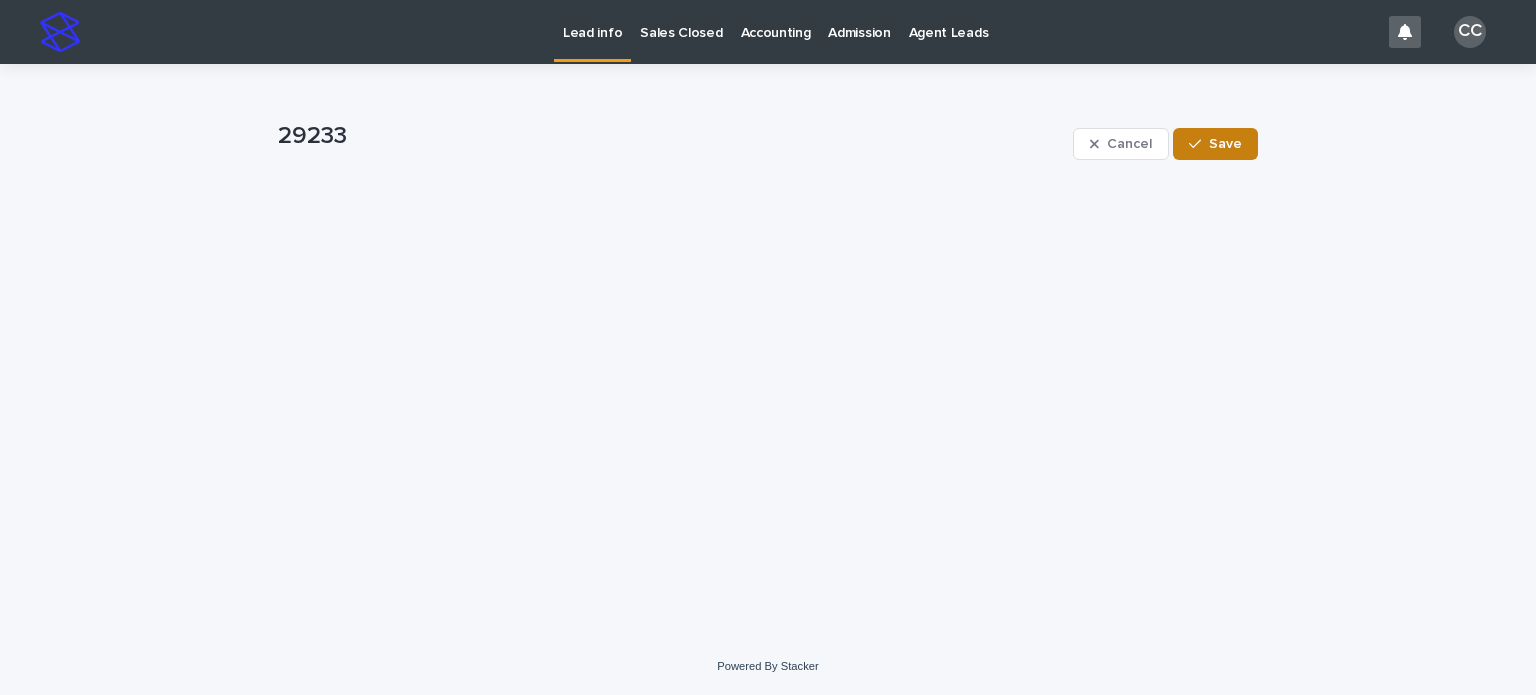 click on "Save" at bounding box center [1215, 144] 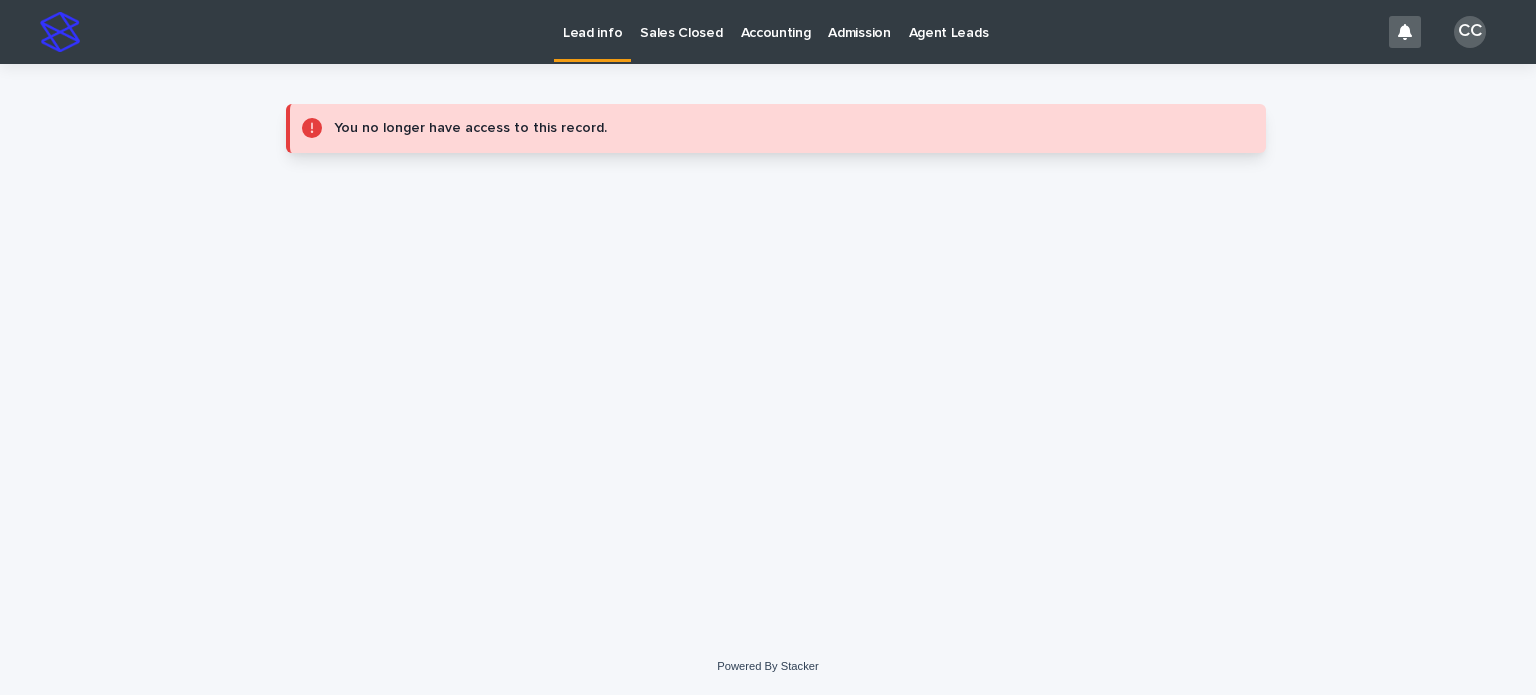 click on "Lead info" at bounding box center [592, 21] 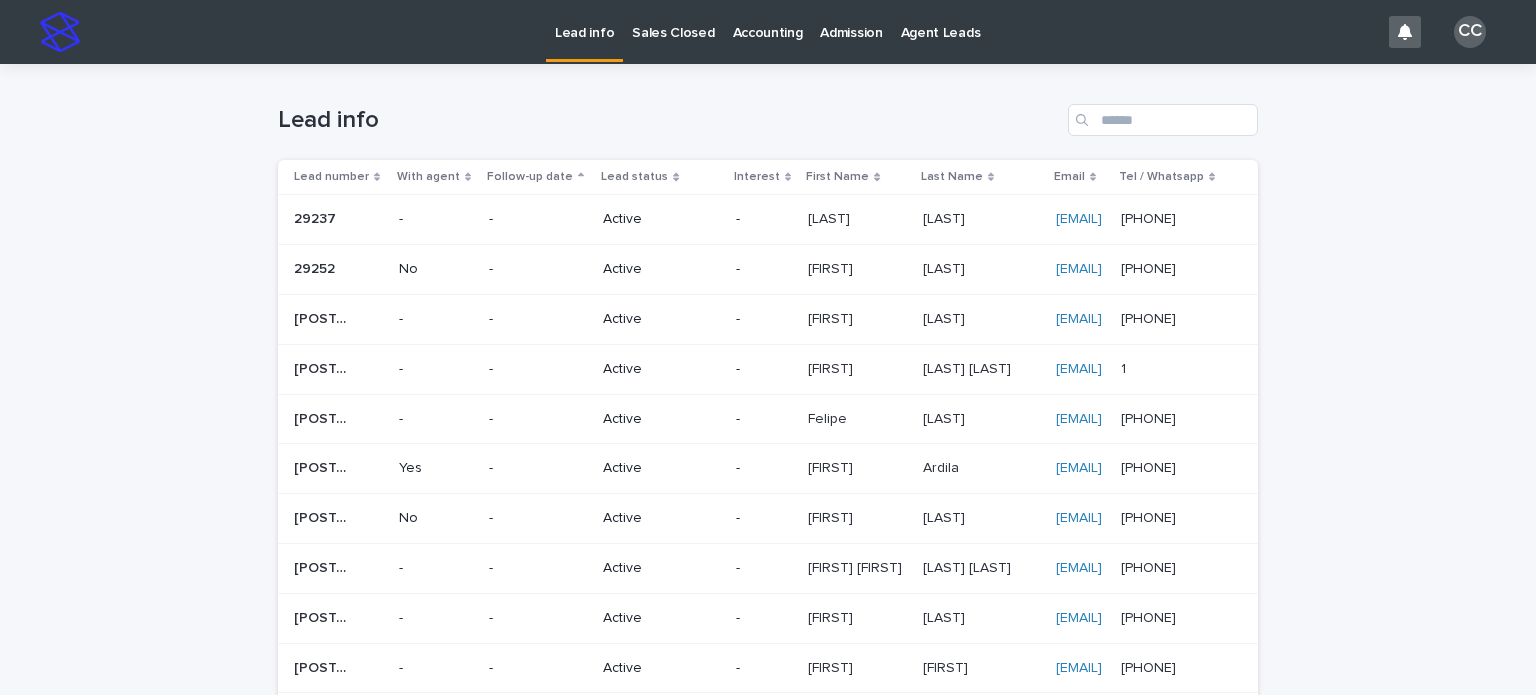 click on "Active" at bounding box center (658, 369) 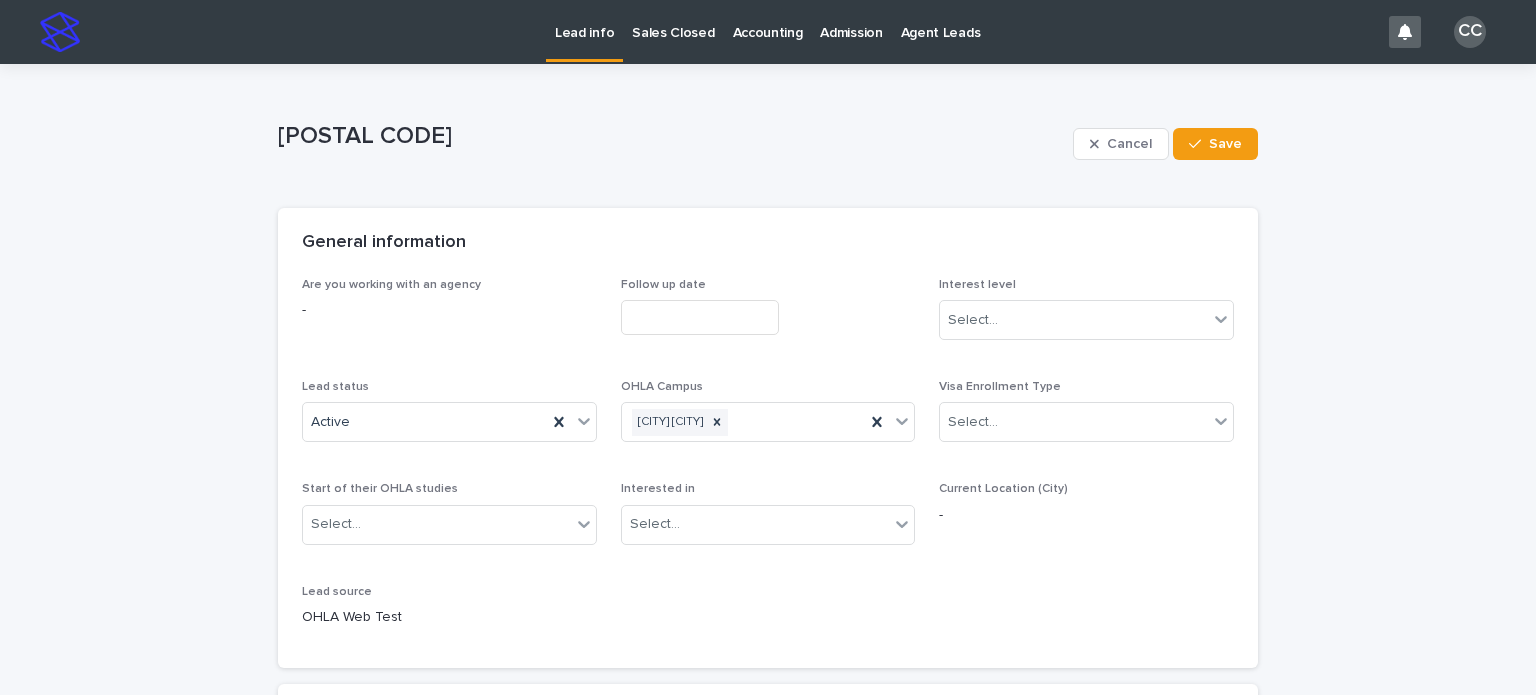click on "Lead info" at bounding box center [584, 21] 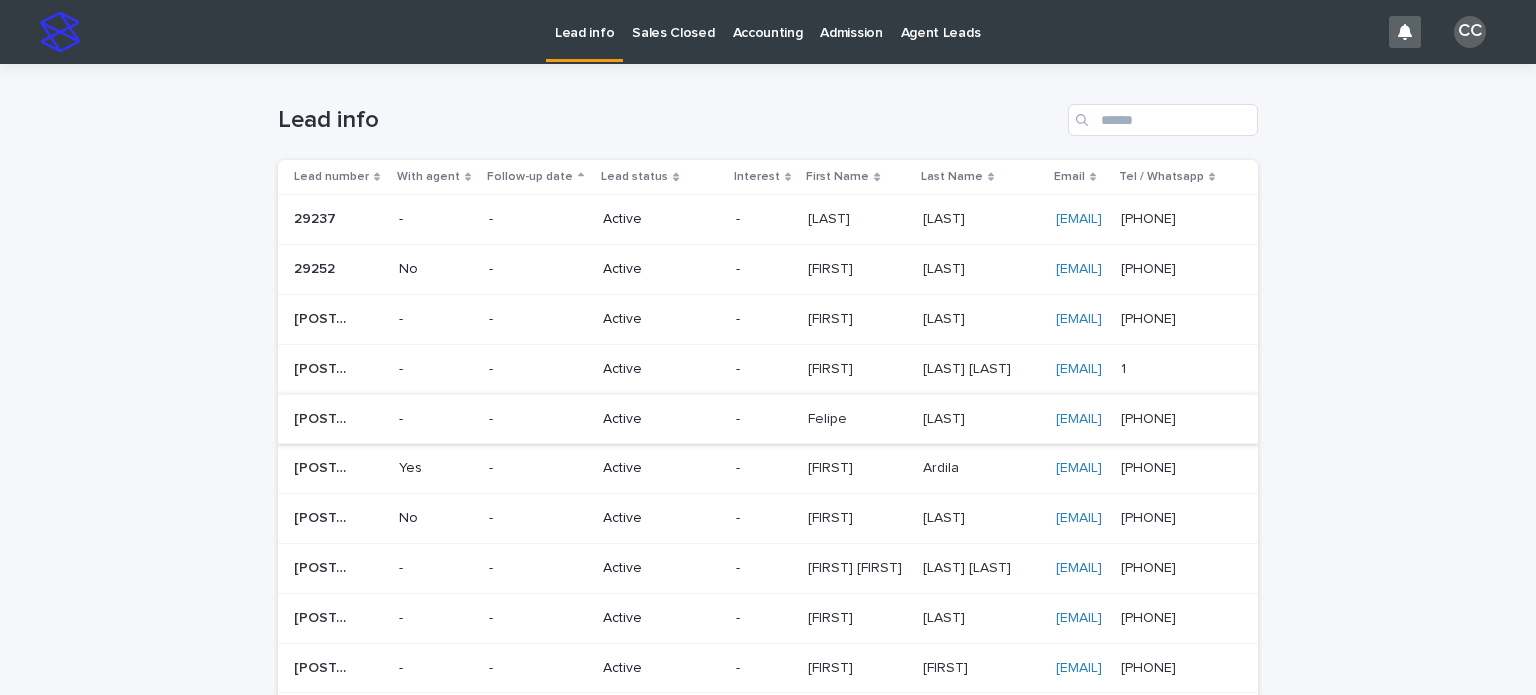 scroll, scrollTop: 100, scrollLeft: 0, axis: vertical 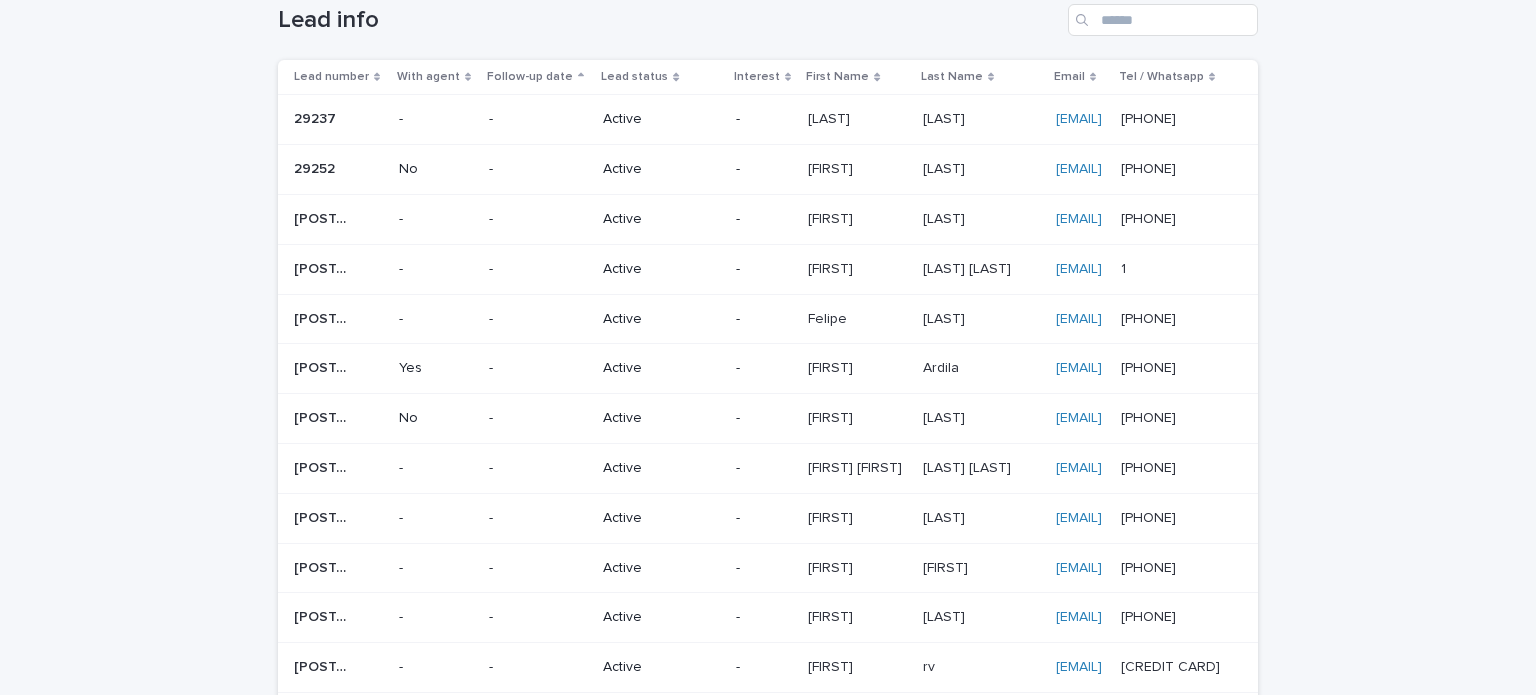 click on "-" at bounding box center (538, 319) 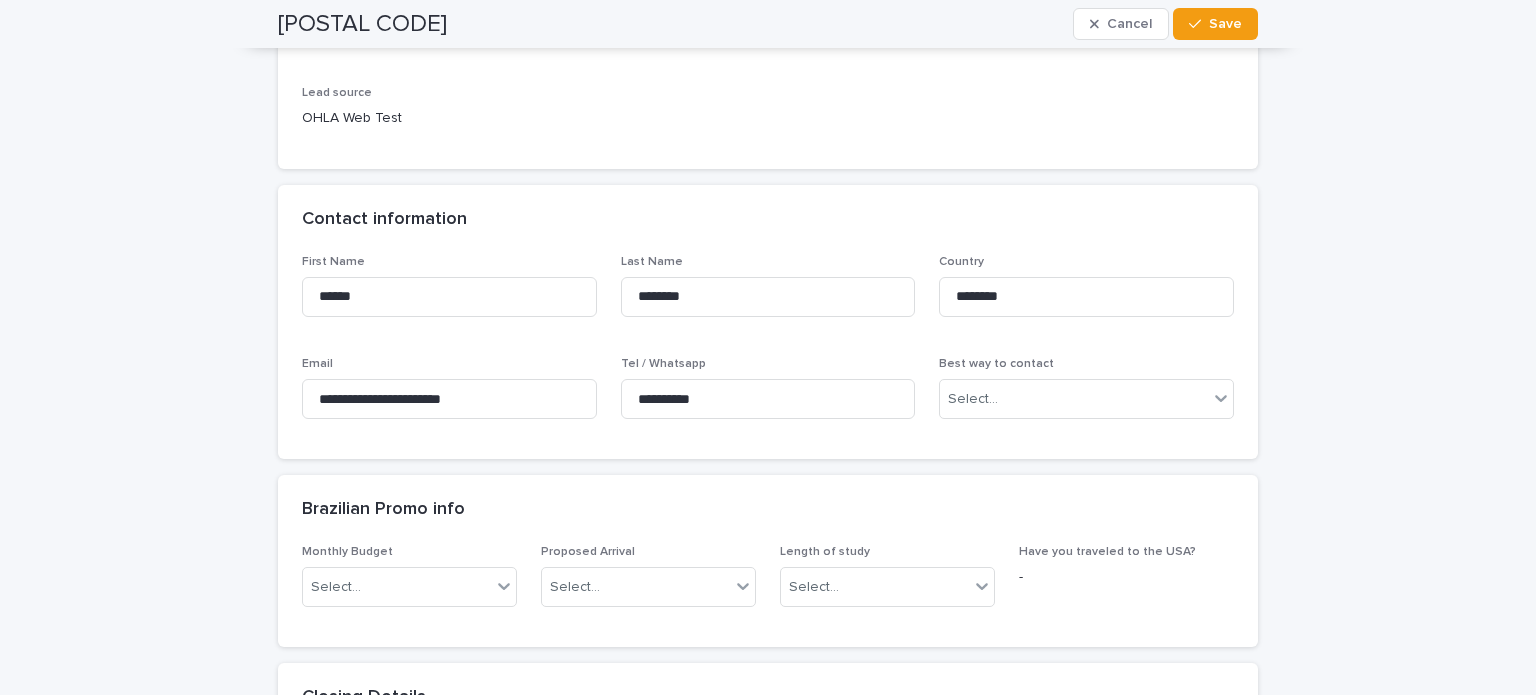 scroll, scrollTop: 500, scrollLeft: 0, axis: vertical 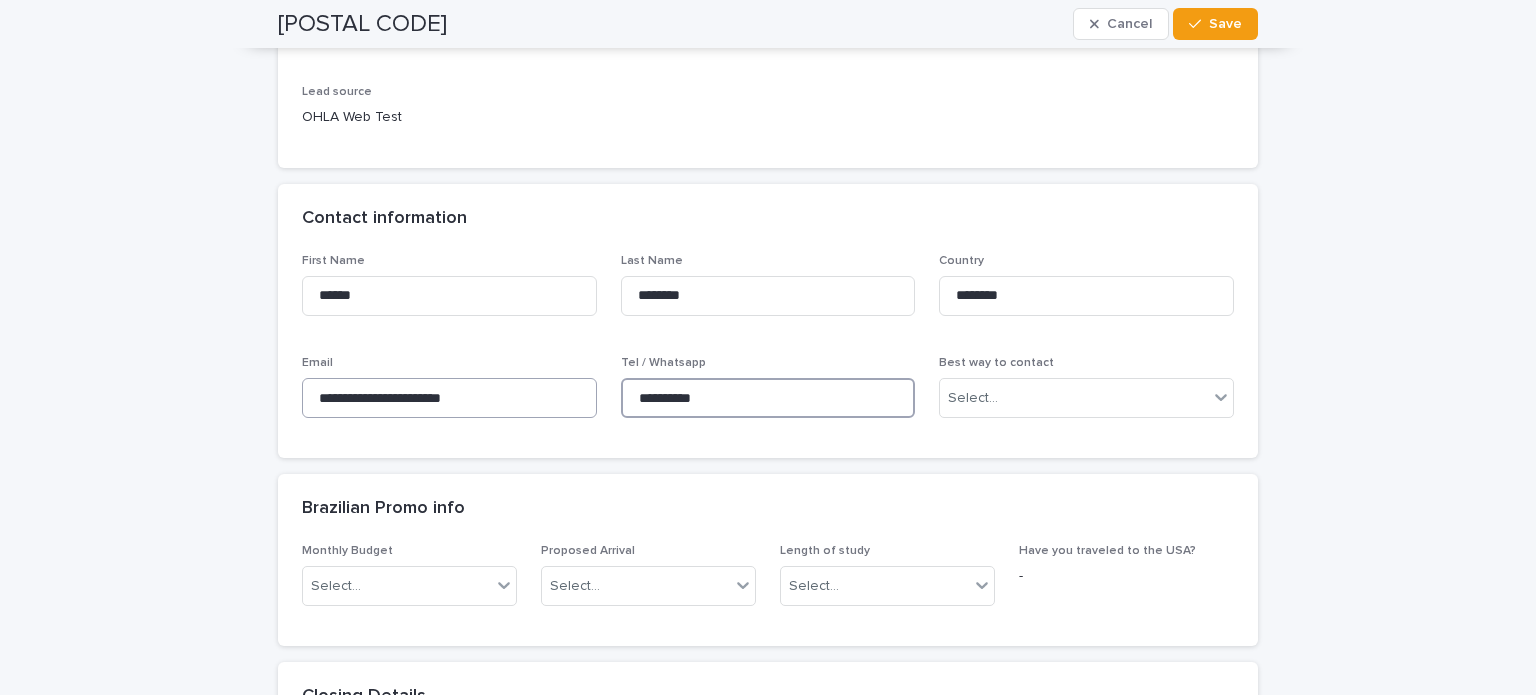 drag, startPoint x: 776, startPoint y: 393, endPoint x: 586, endPoint y: 384, distance: 190.21304 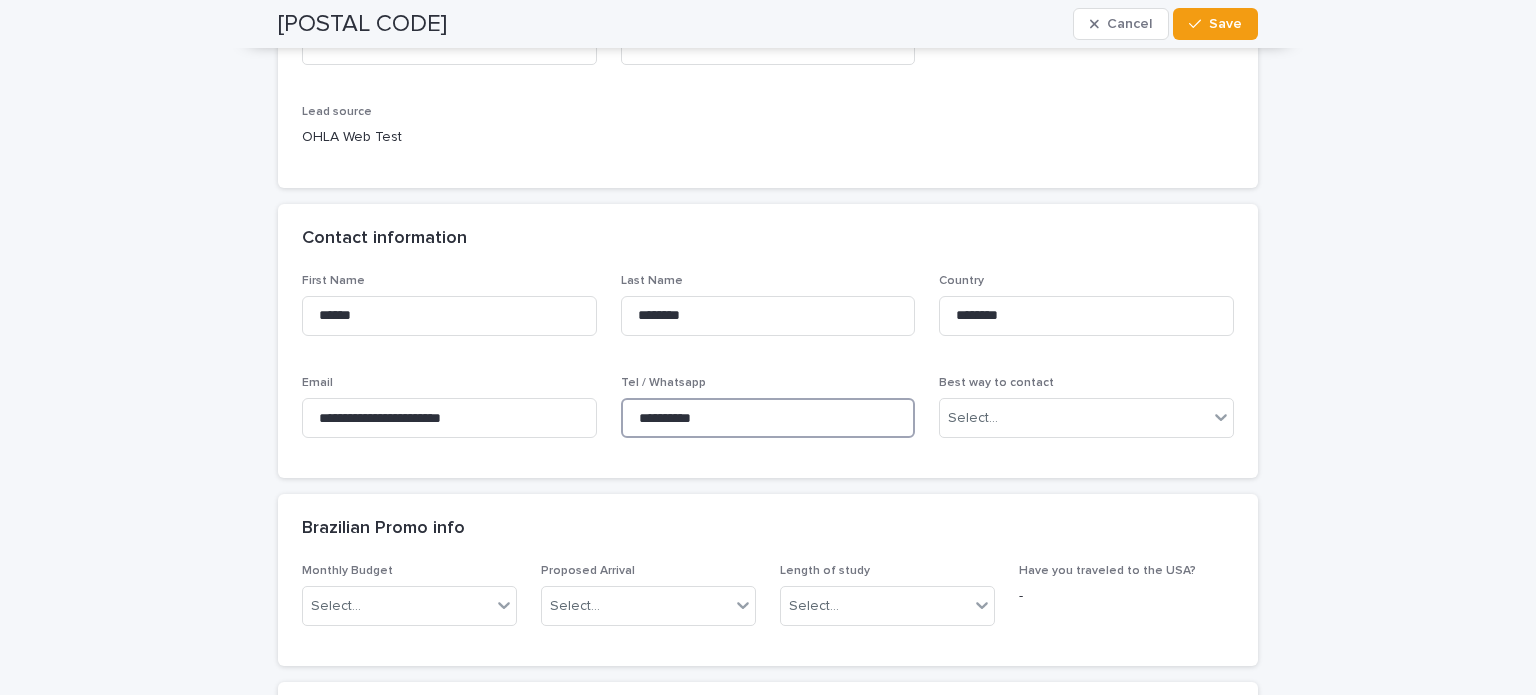 scroll, scrollTop: 300, scrollLeft: 0, axis: vertical 